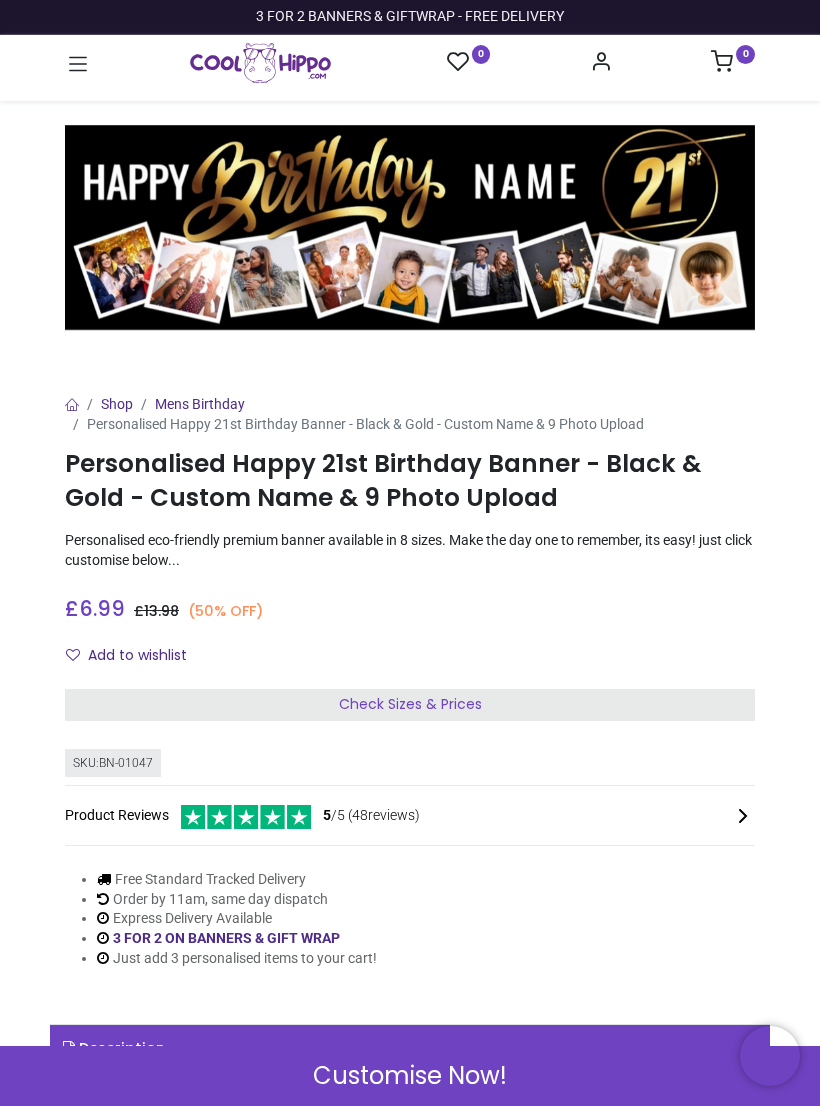 scroll, scrollTop: 0, scrollLeft: 0, axis: both 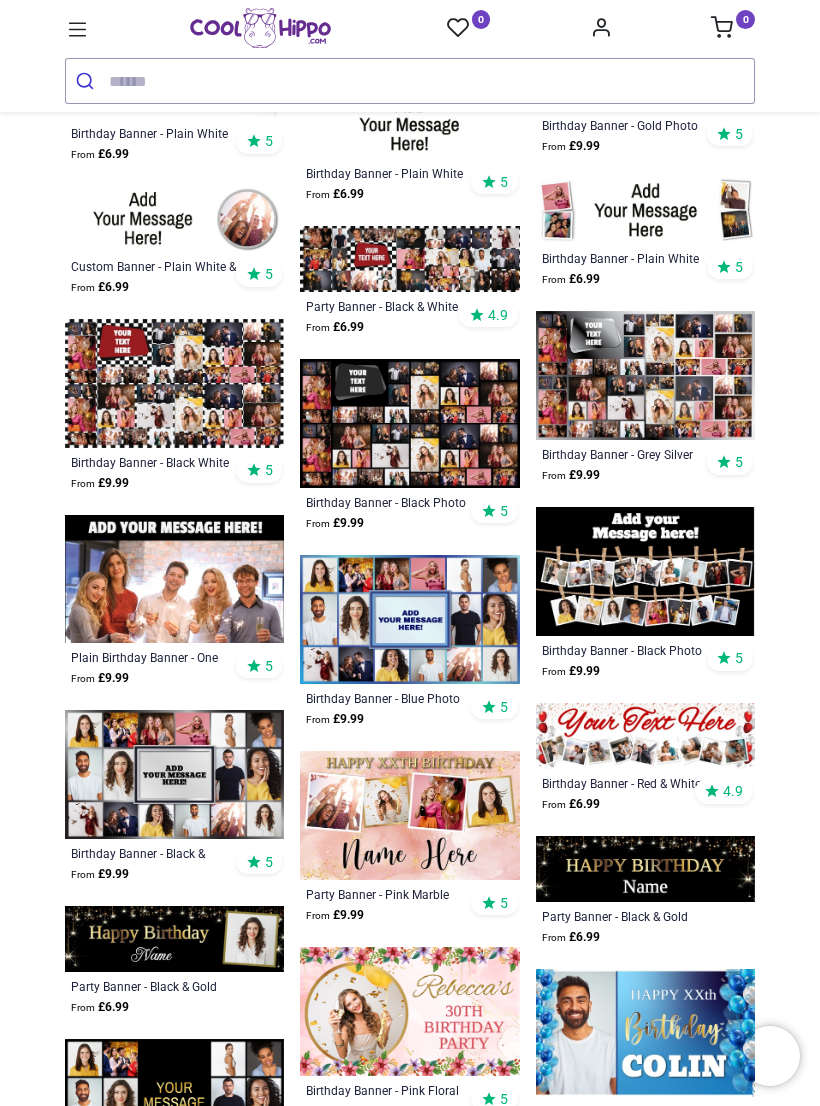 click at bounding box center [645, 571] 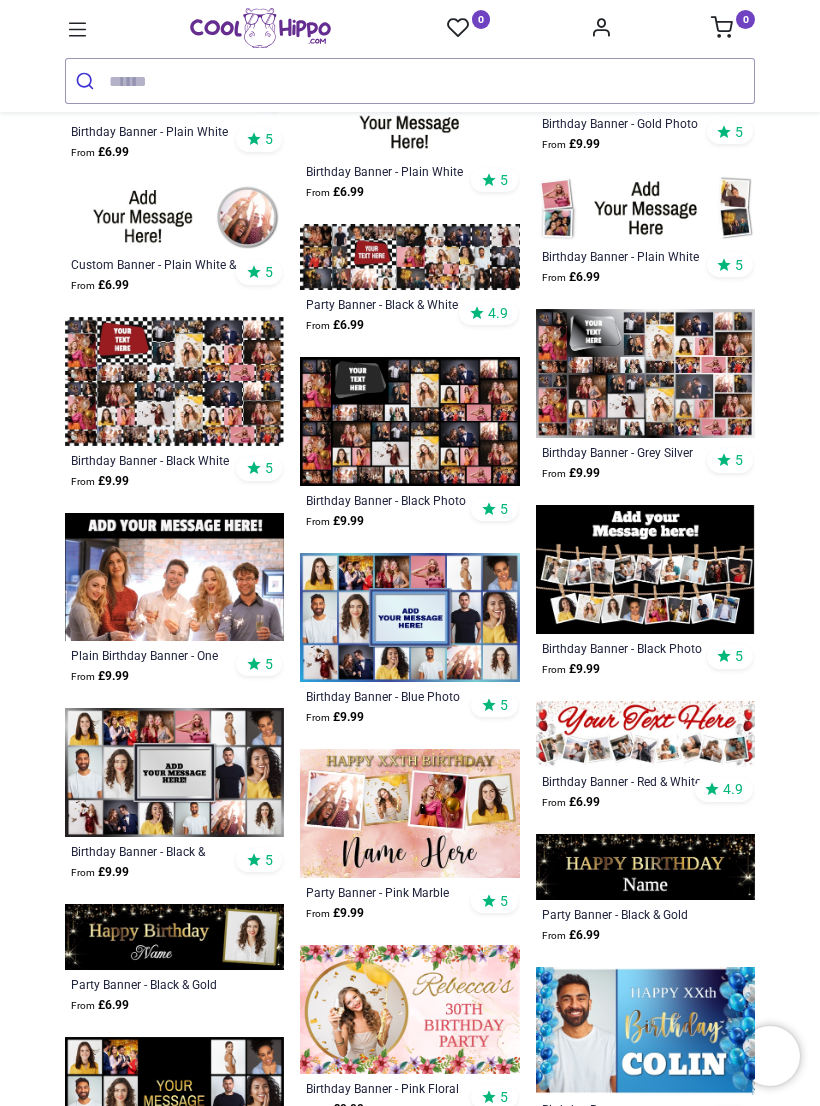 scroll, scrollTop: 4830, scrollLeft: 0, axis: vertical 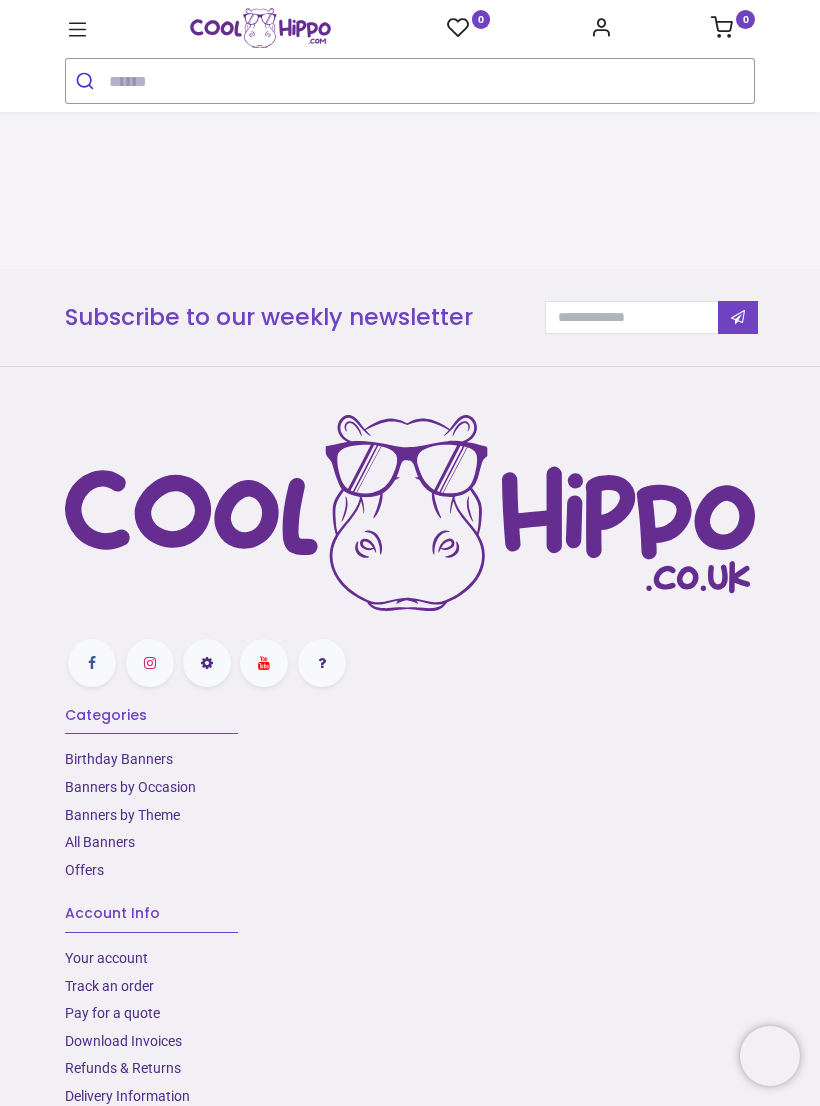 click on "0" at bounding box center (745, 19) 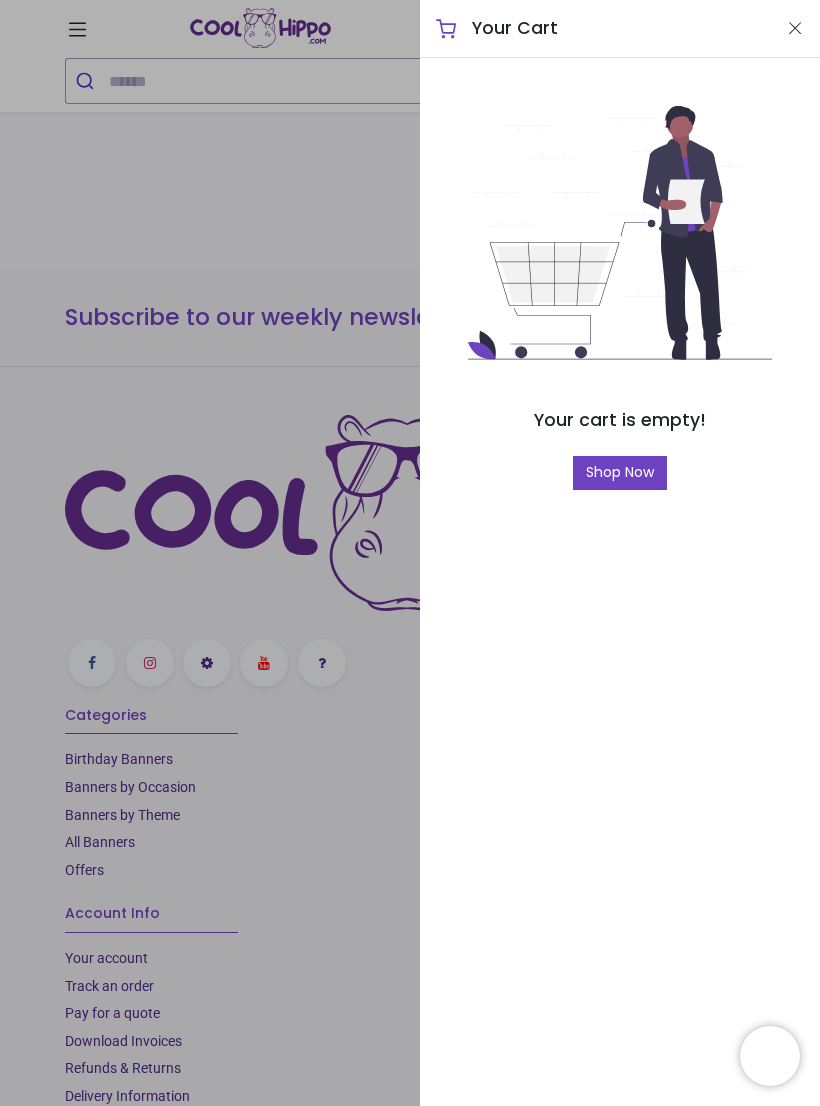 click at bounding box center (410, 553) 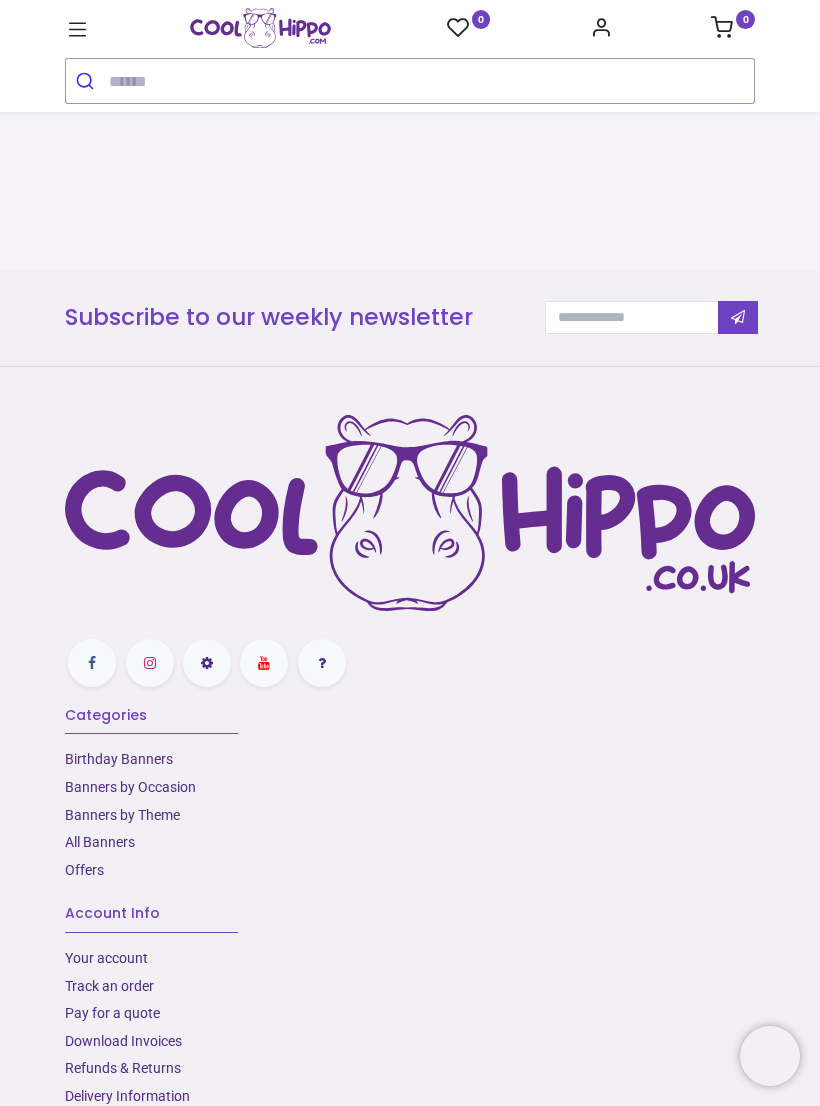 click at bounding box center (458, 27) 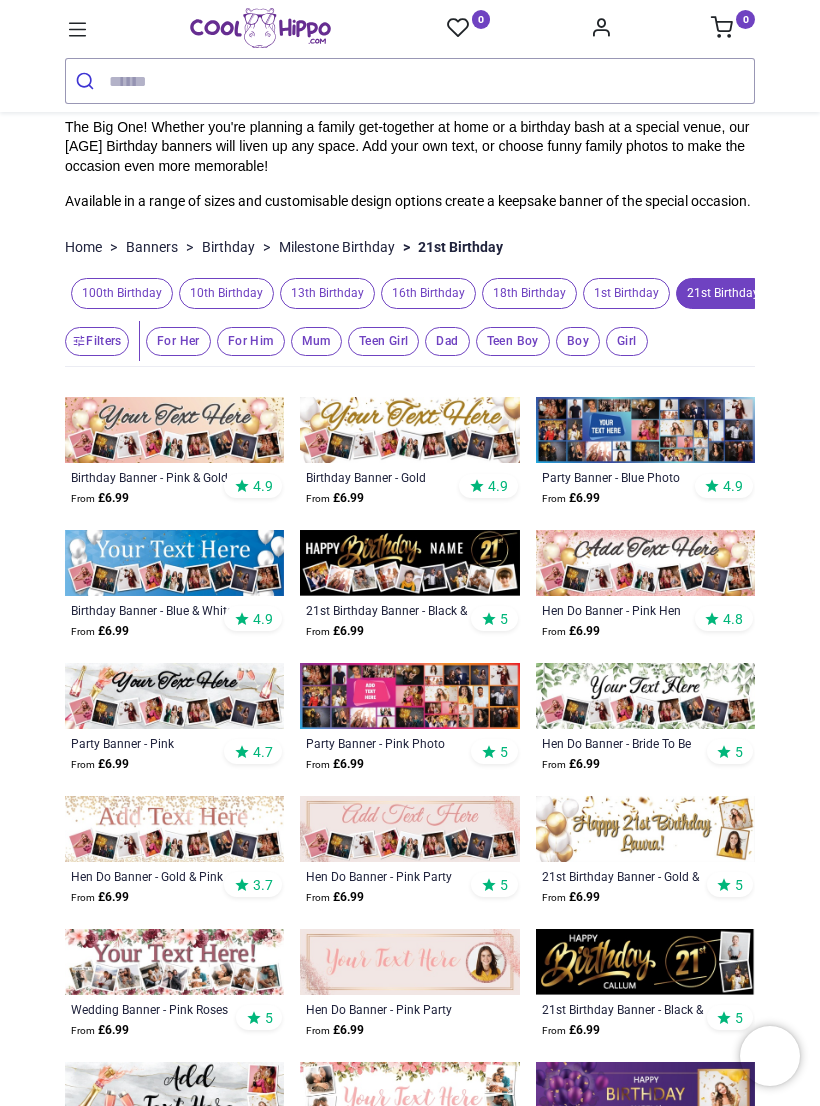 scroll, scrollTop: 79, scrollLeft: 0, axis: vertical 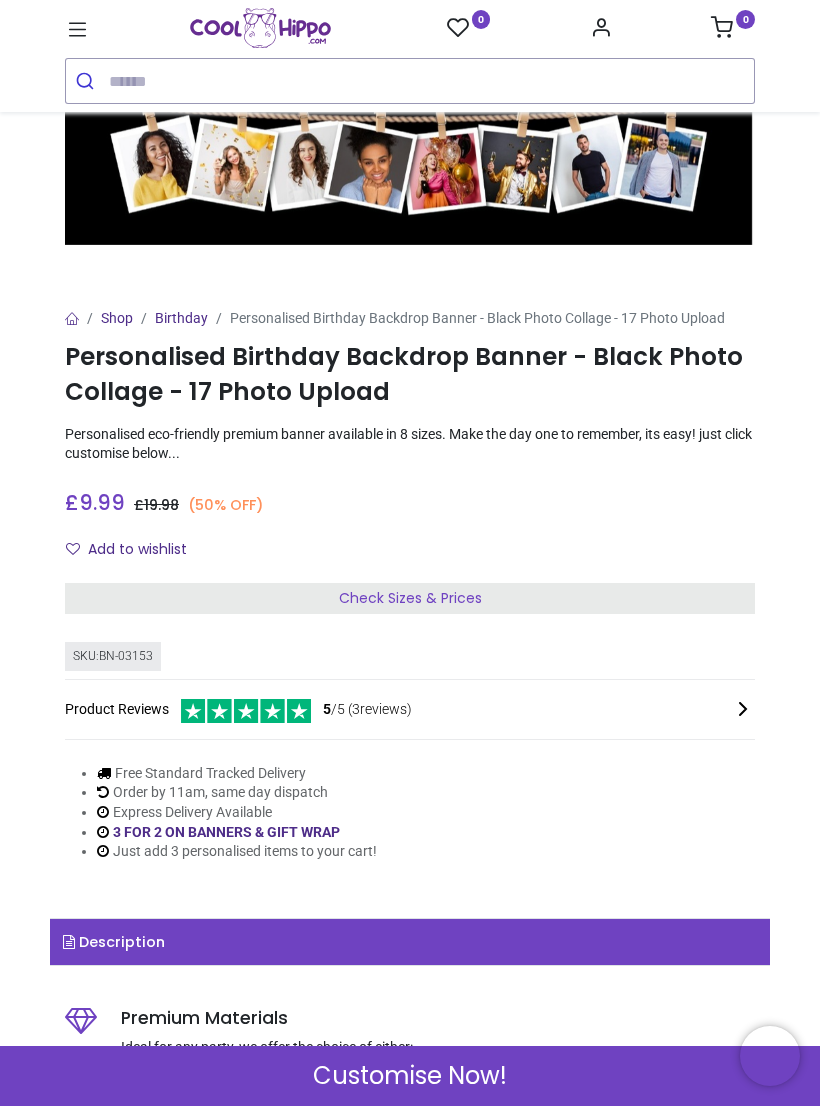 click on "Description" at bounding box center [410, 942] 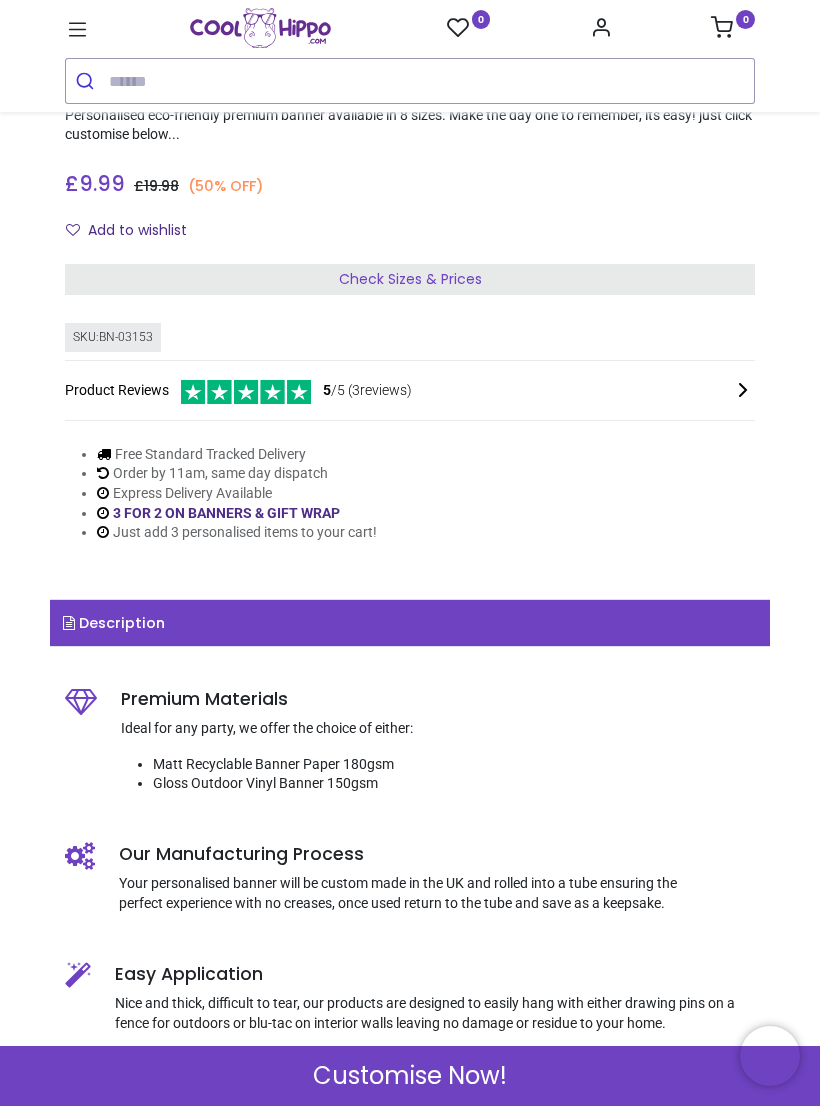 scroll, scrollTop: 640, scrollLeft: 0, axis: vertical 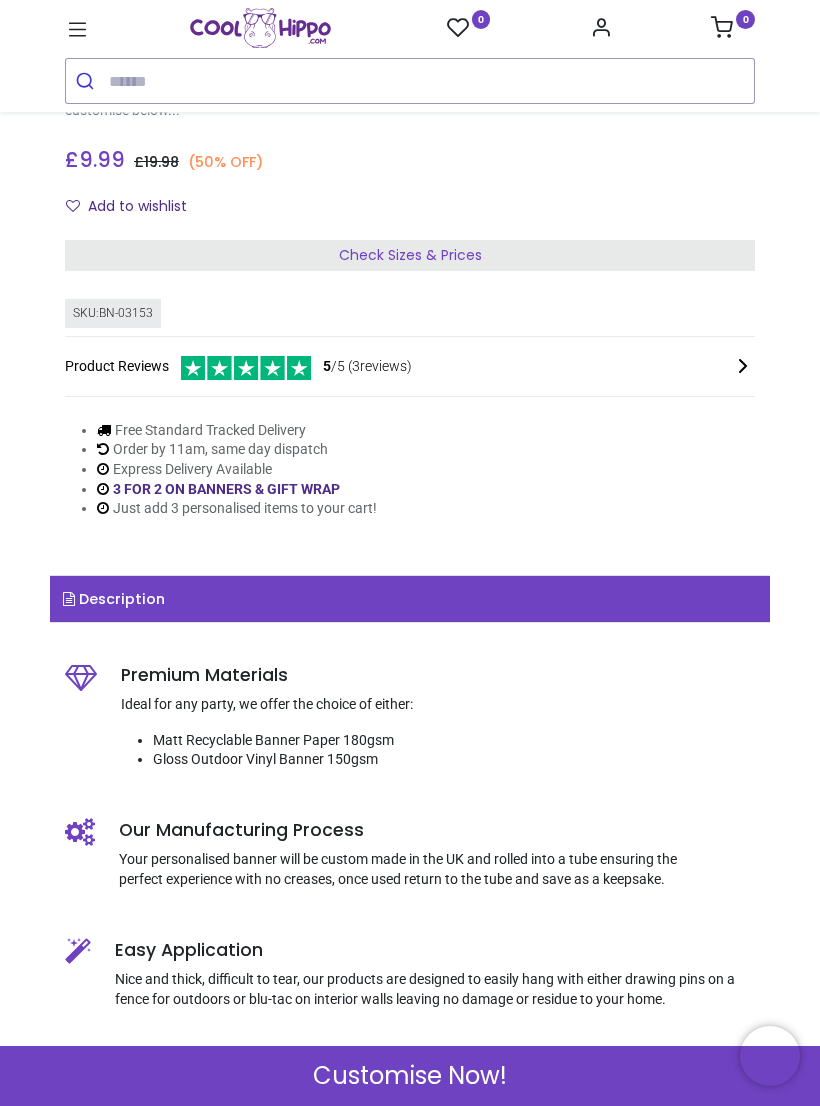 click on "Customise Now!" at bounding box center [410, 1076] 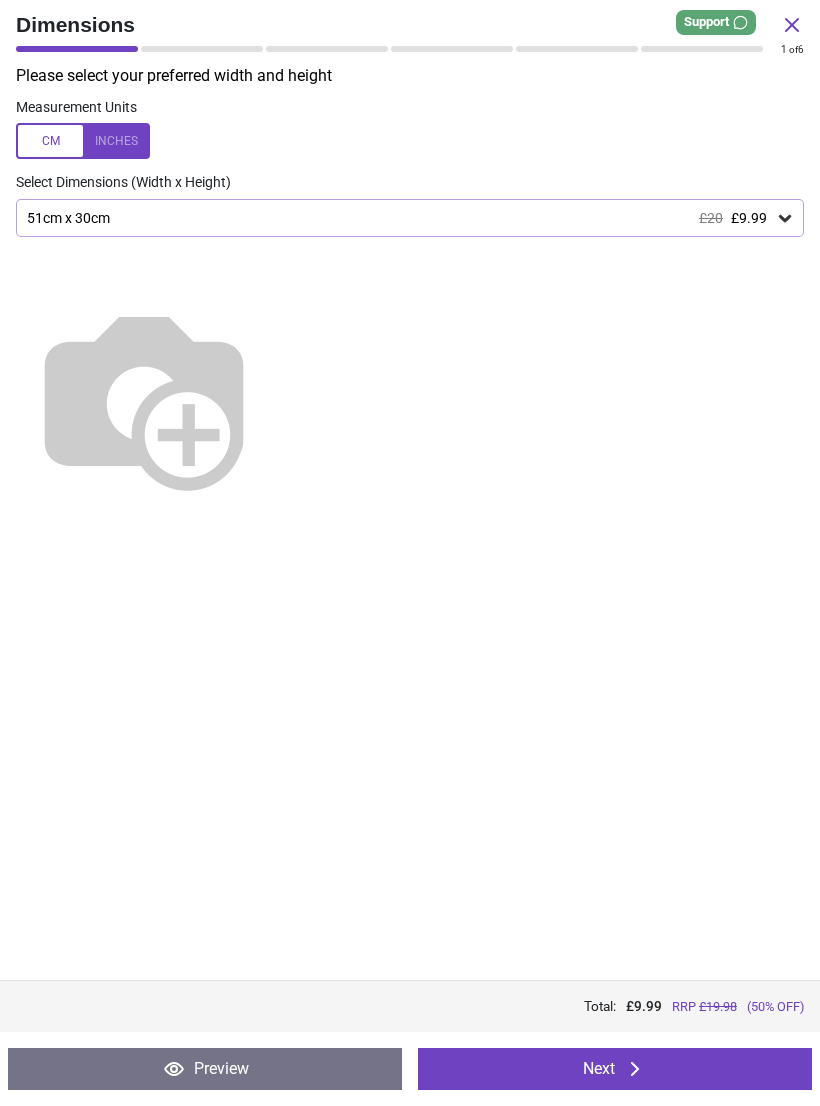 click on "51cm  x  30cm       £20 £9.99" at bounding box center (400, 218) 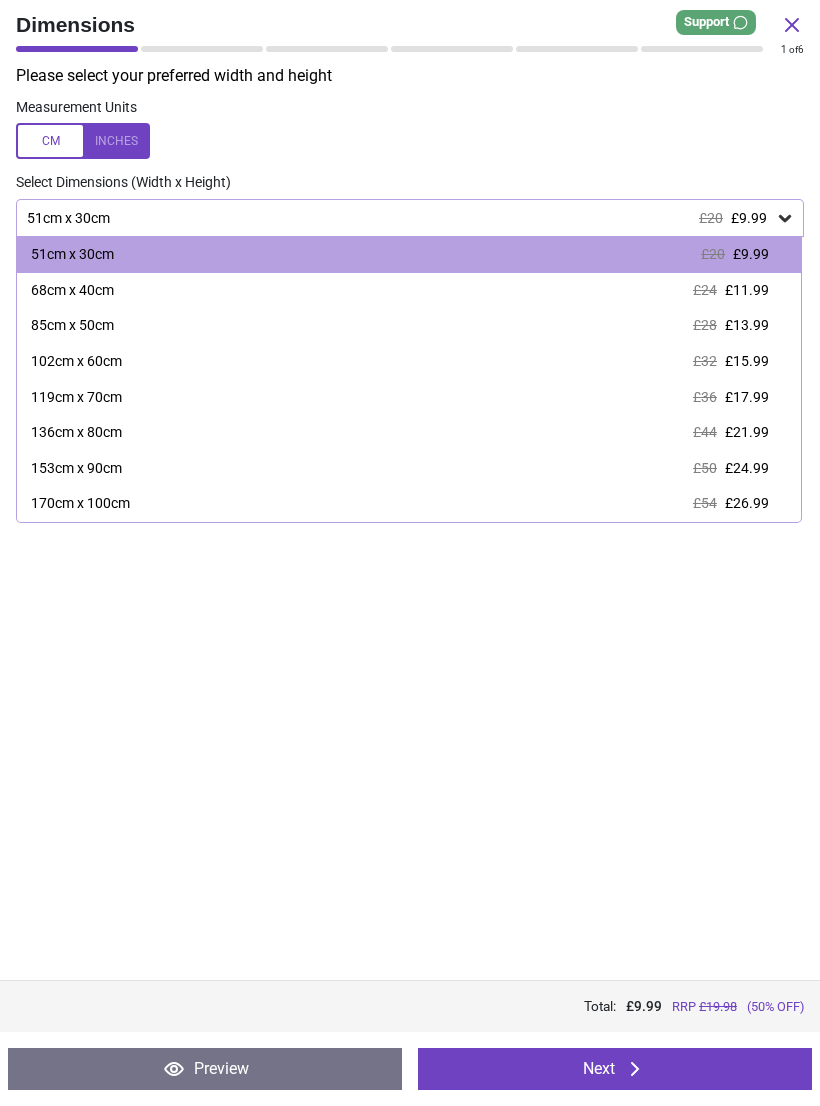 click on "68cm  x  40cm" at bounding box center [72, 291] 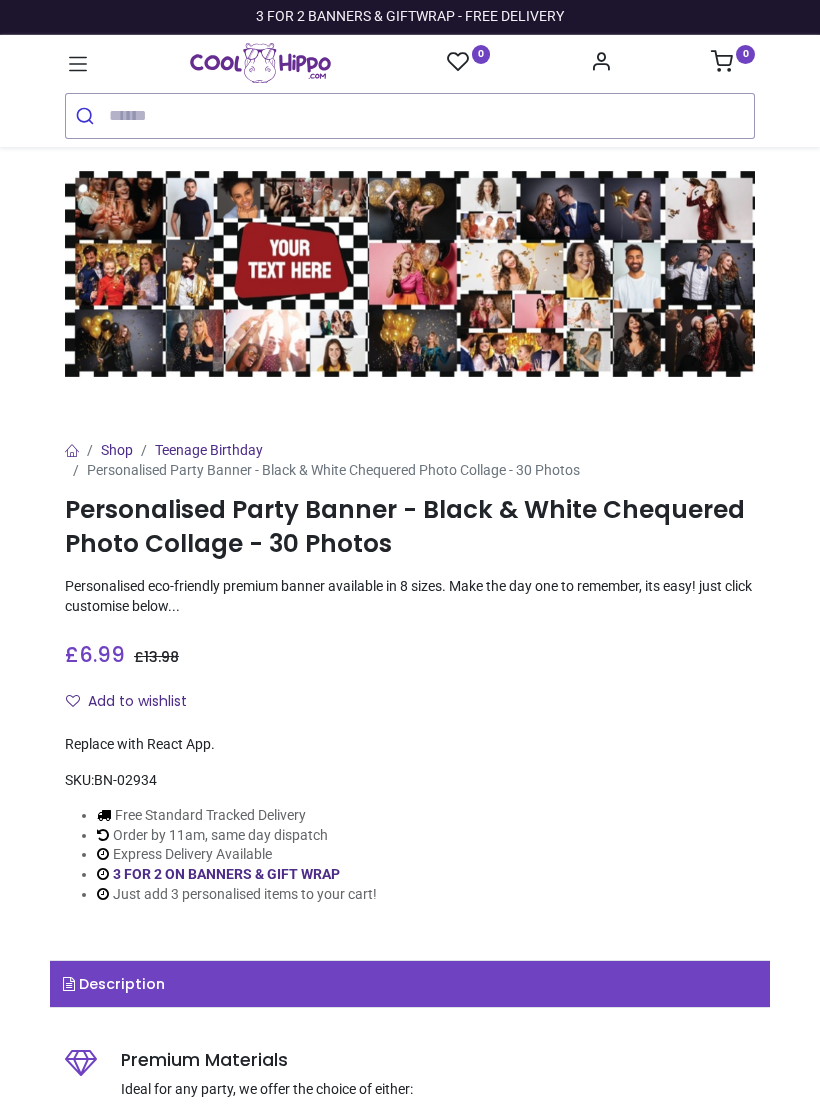 scroll, scrollTop: 0, scrollLeft: 0, axis: both 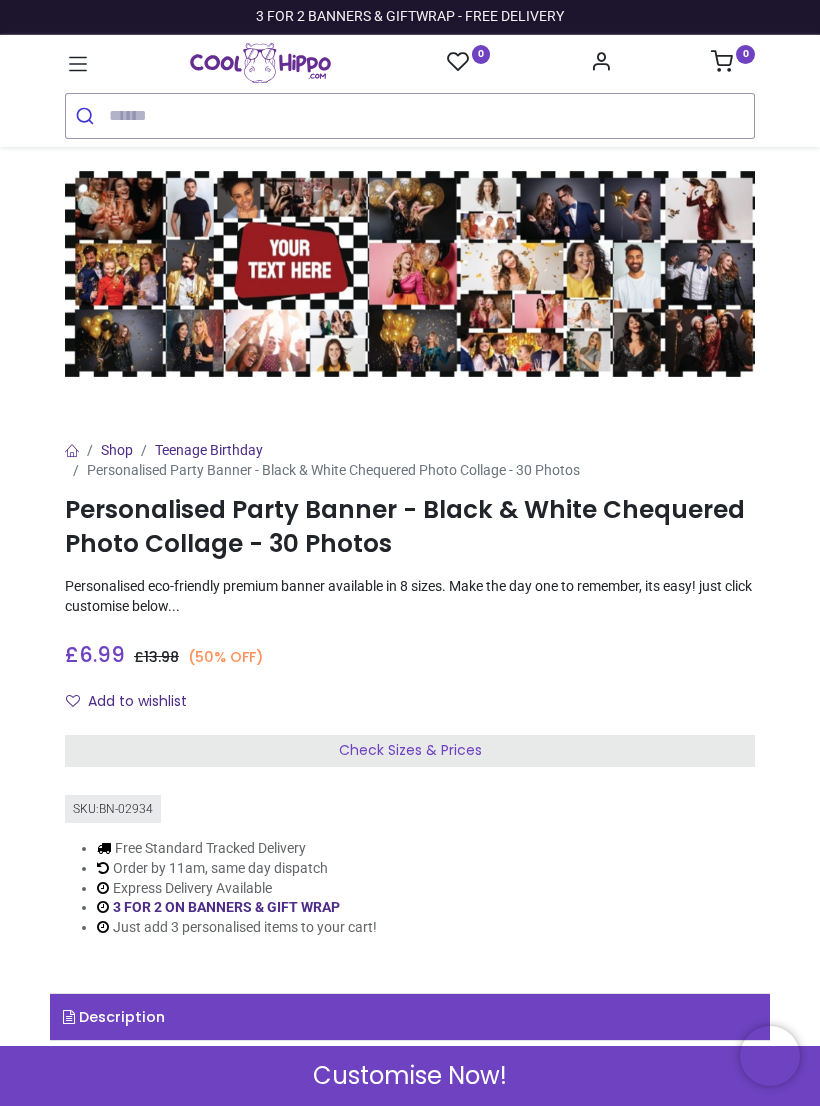 click on "Description" at bounding box center (410, 1017) 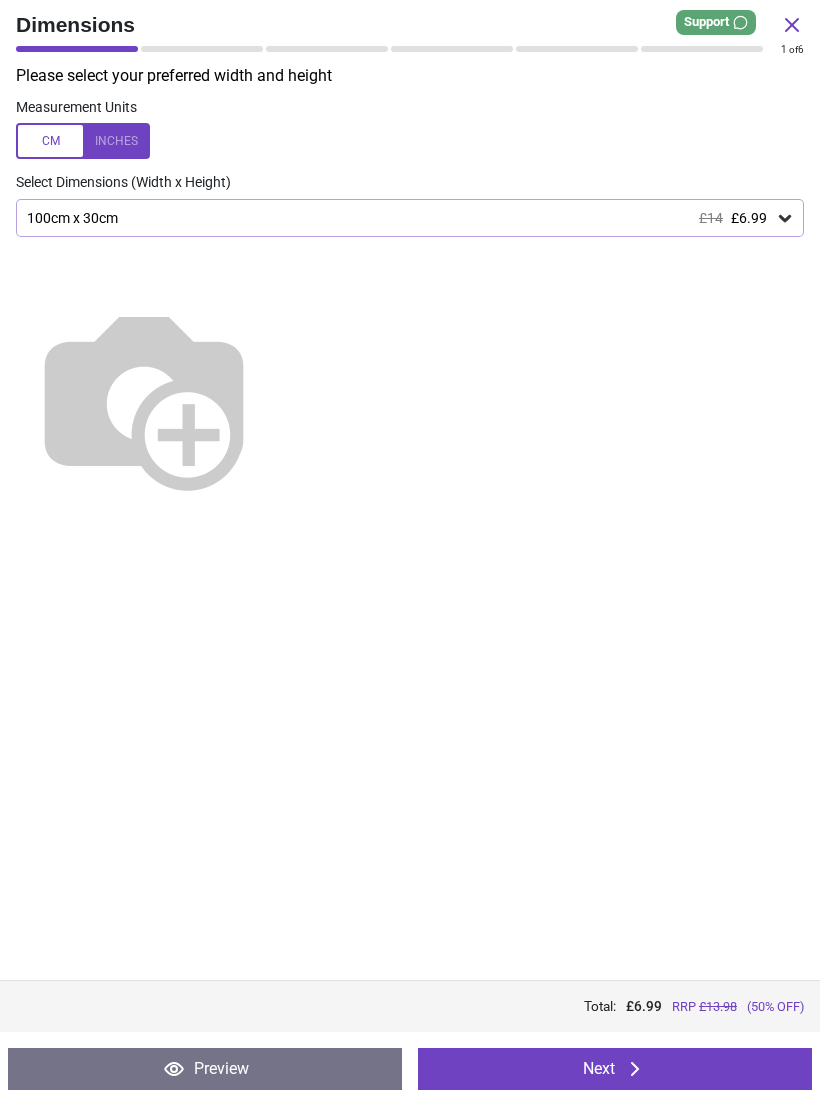 click on "100cm  x  30cm       £14 £6.99" at bounding box center [400, 218] 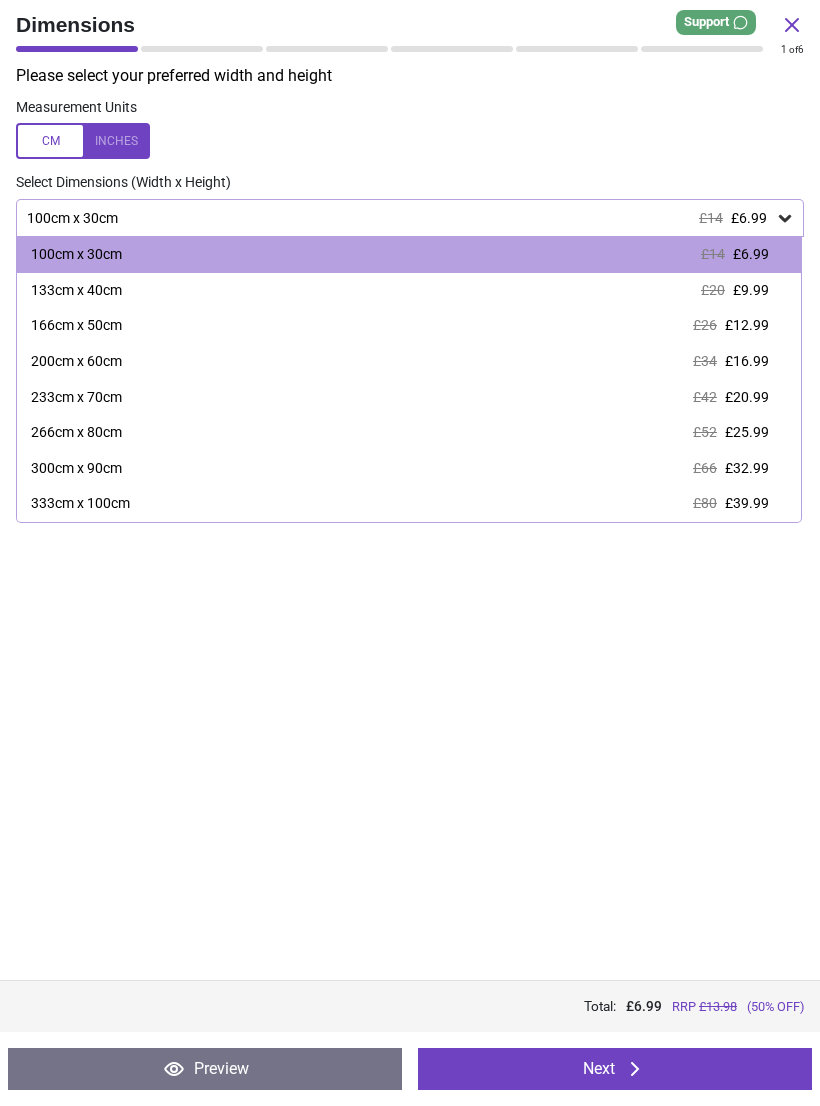 click on "133cm  x  40cm" at bounding box center (76, 291) 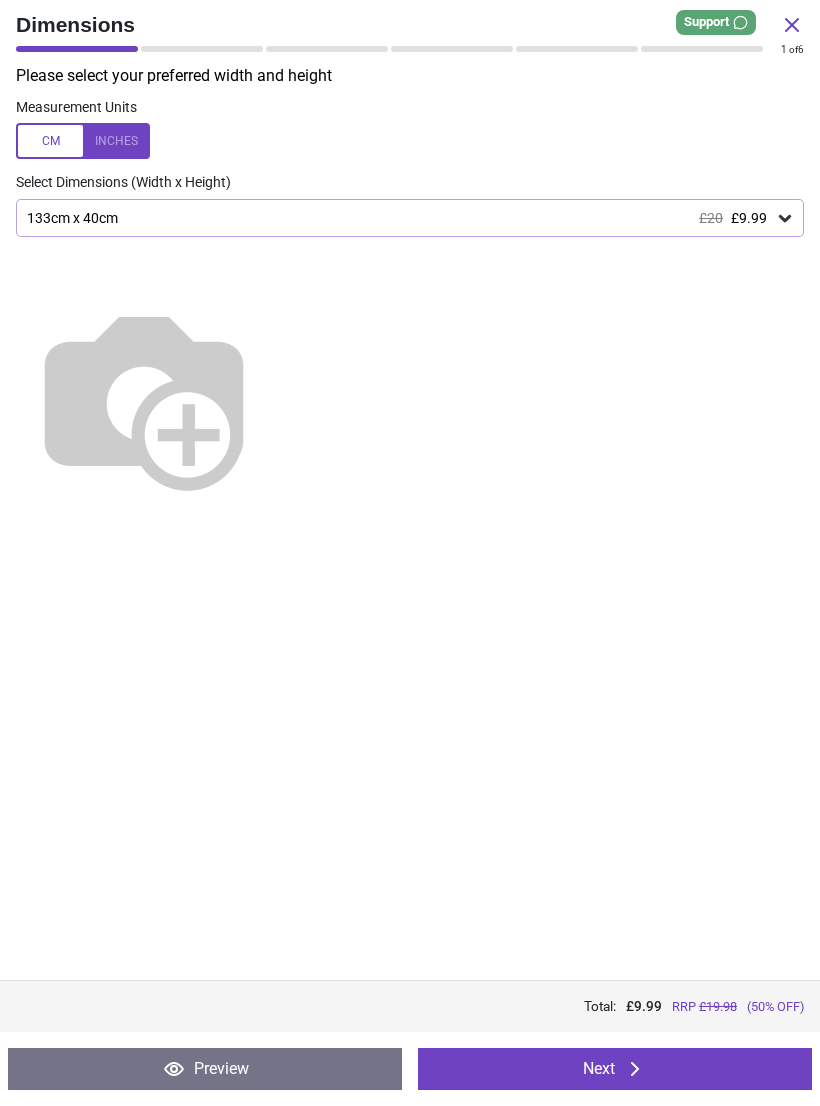 click 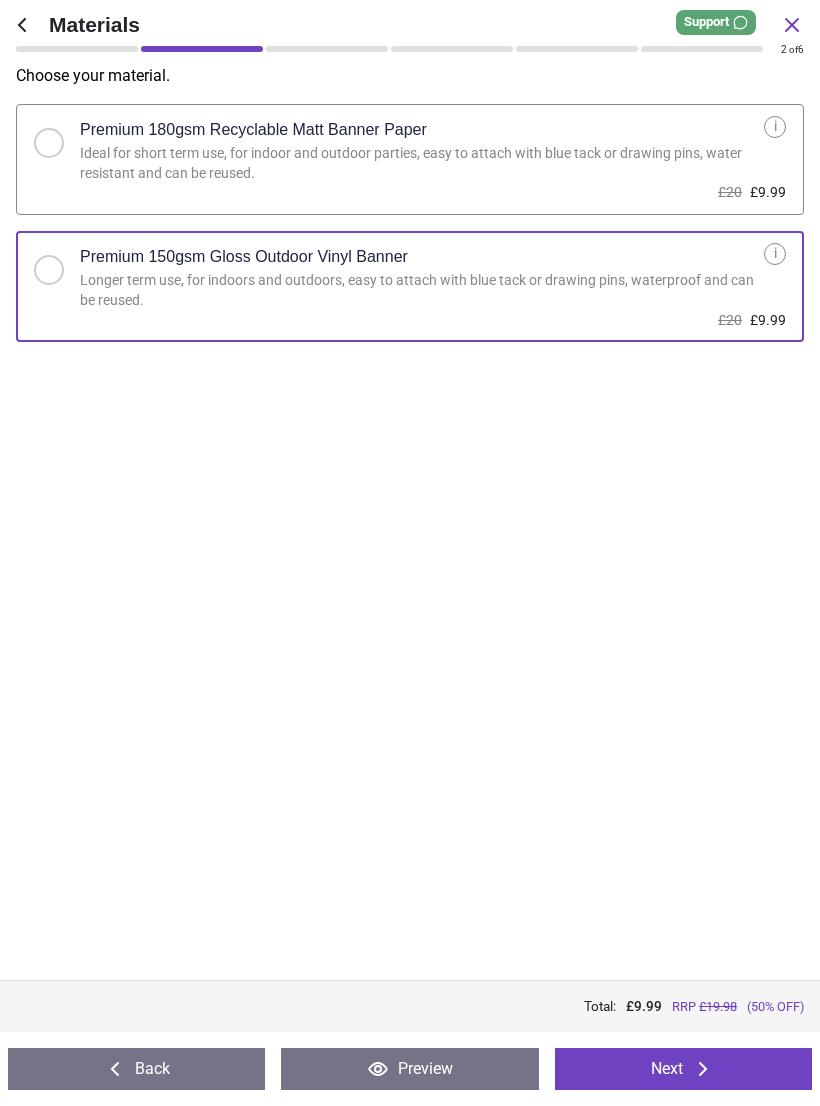 click 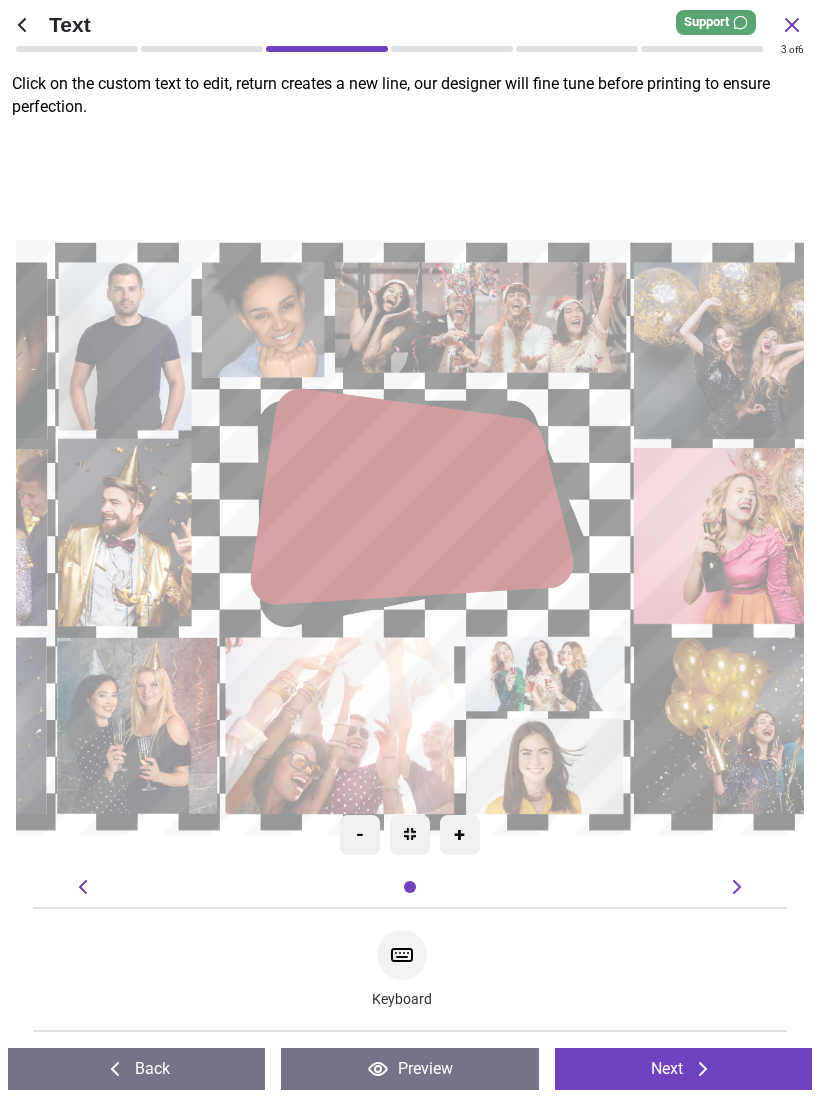click 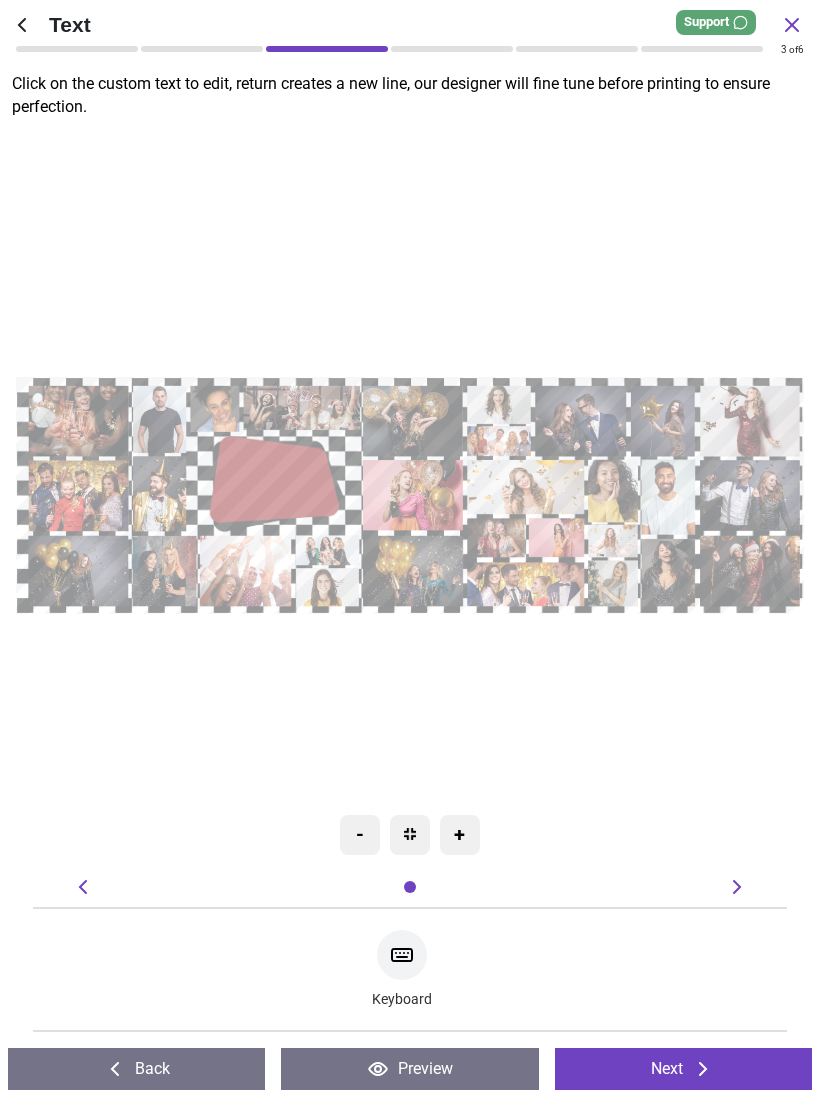 click 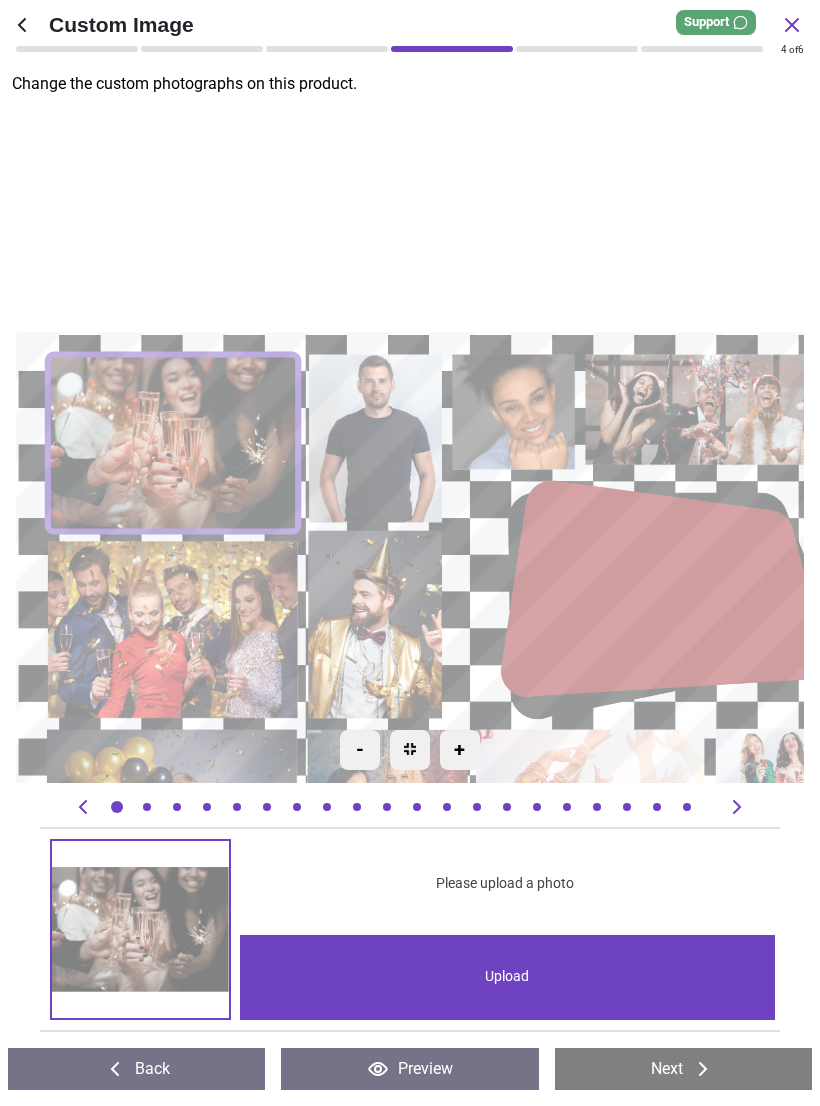 click on "Upload" at bounding box center [507, 977] 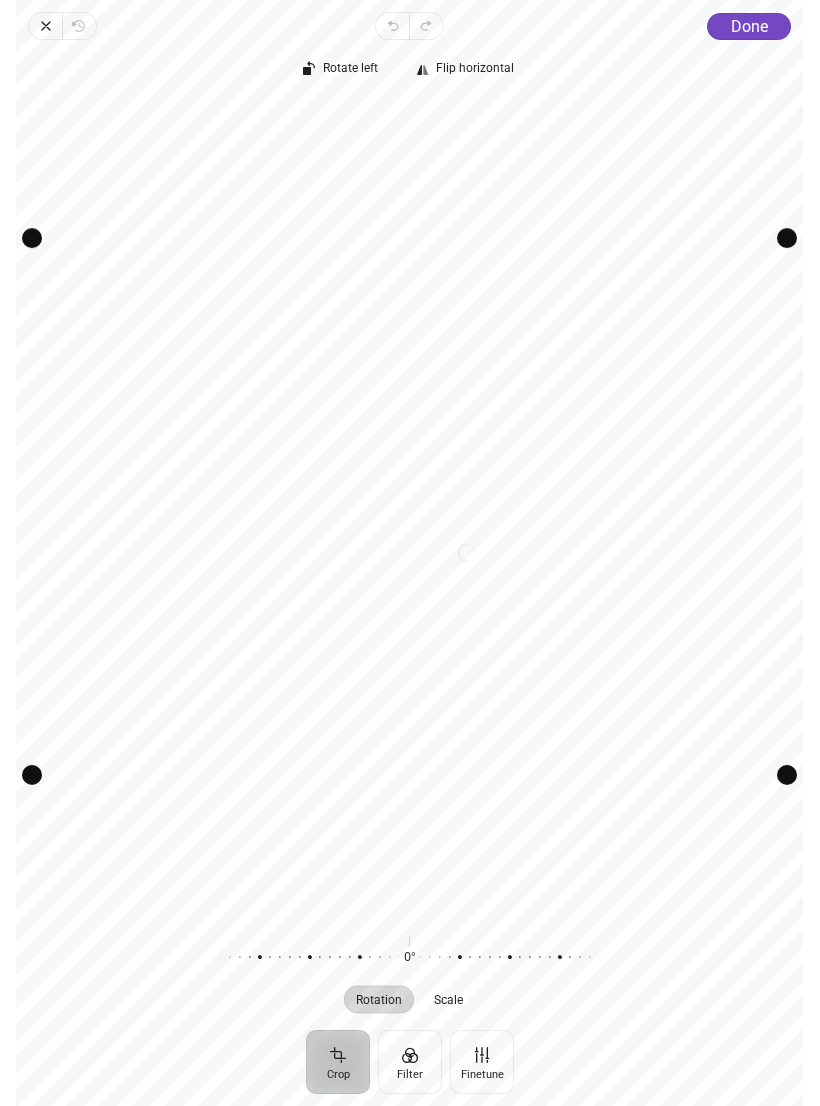 scroll, scrollTop: 0, scrollLeft: 0, axis: both 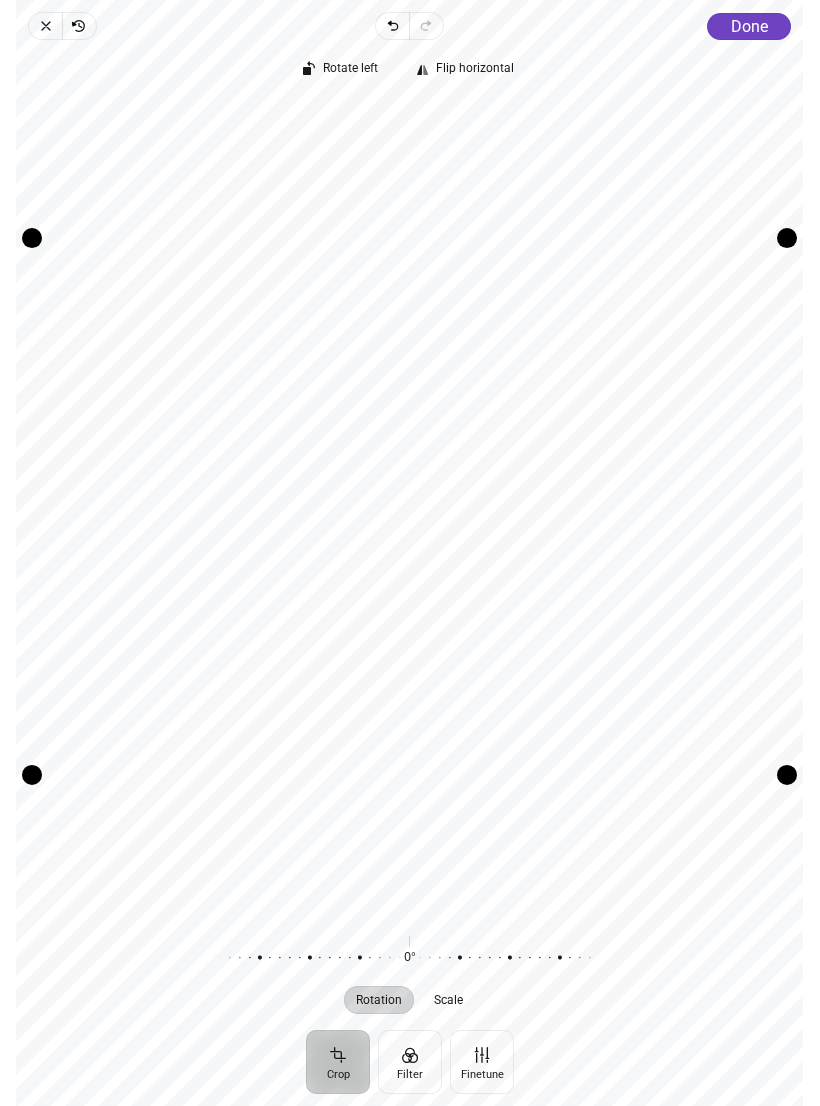 click on "Done" at bounding box center [749, 26] 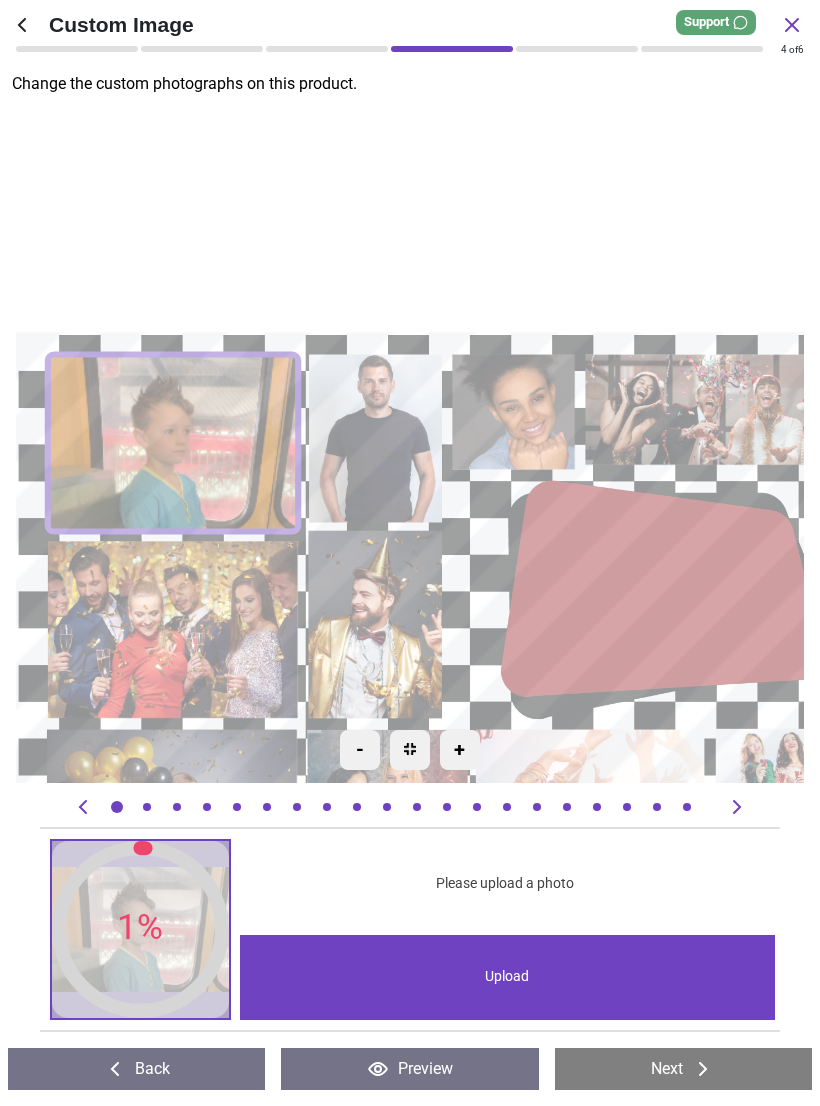 click 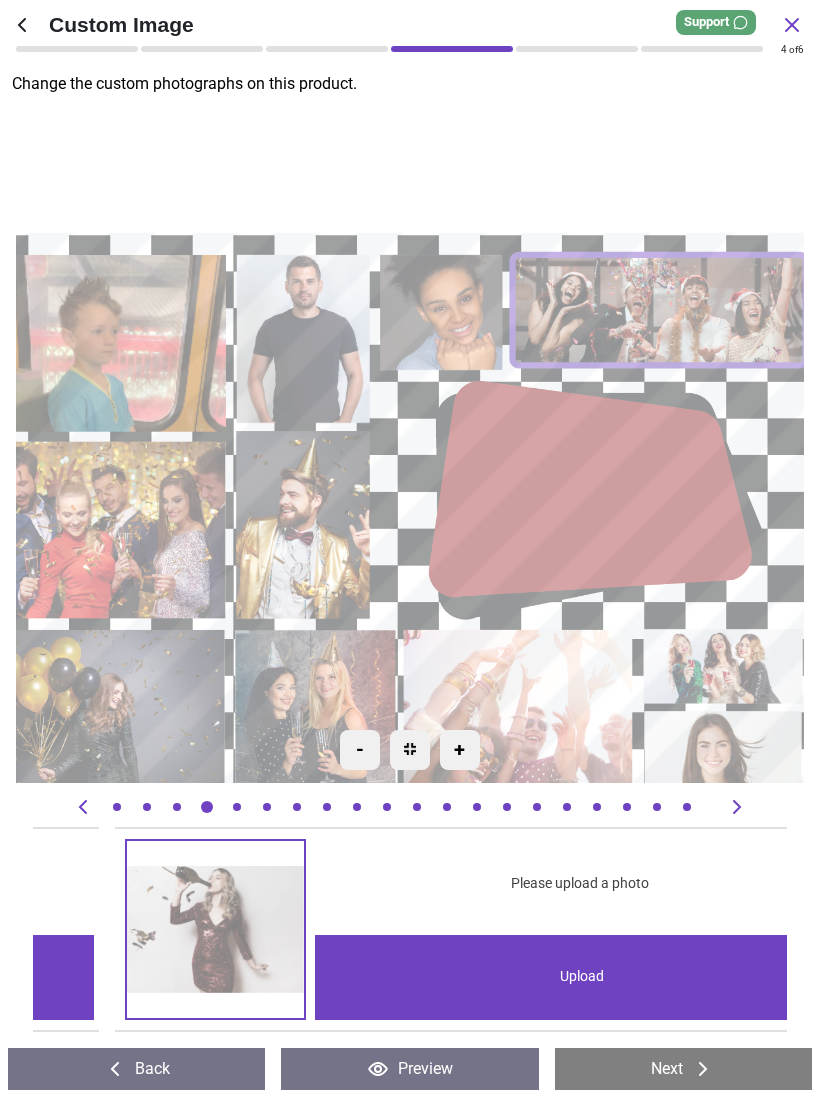 scroll, scrollTop: 0, scrollLeft: 7544, axis: horizontal 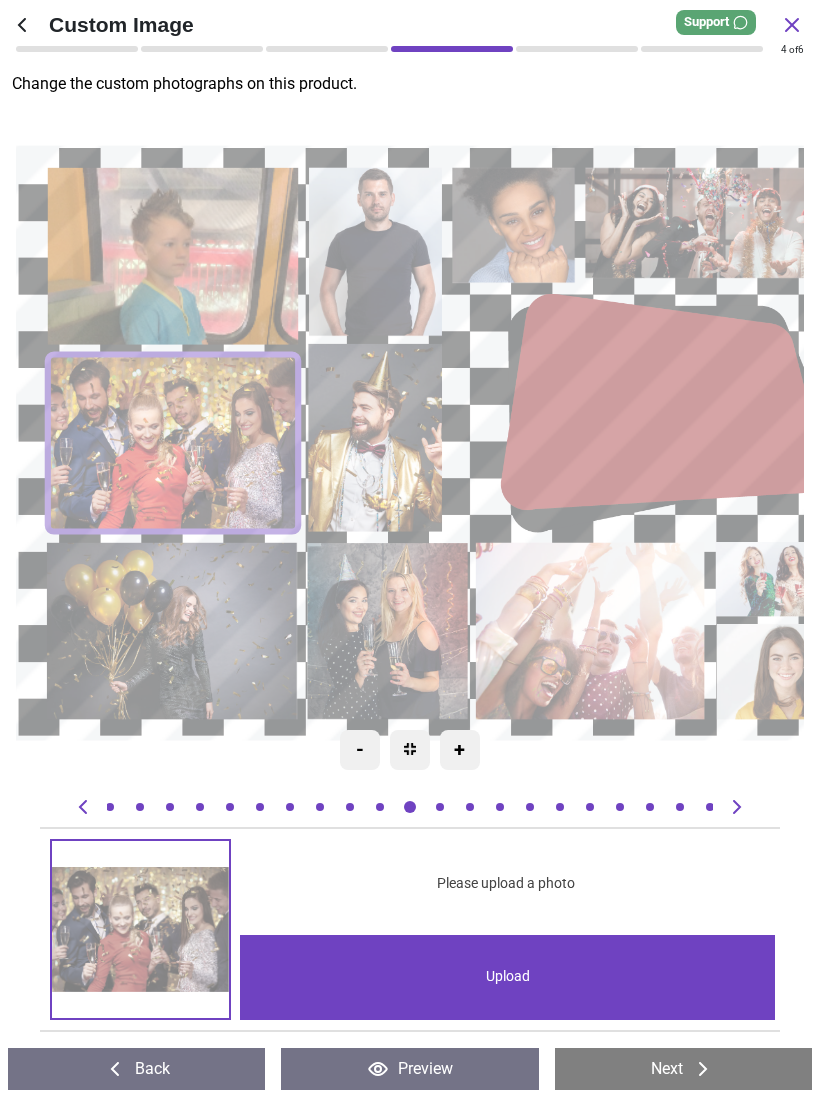 click on "Upload" at bounding box center (507, 977) 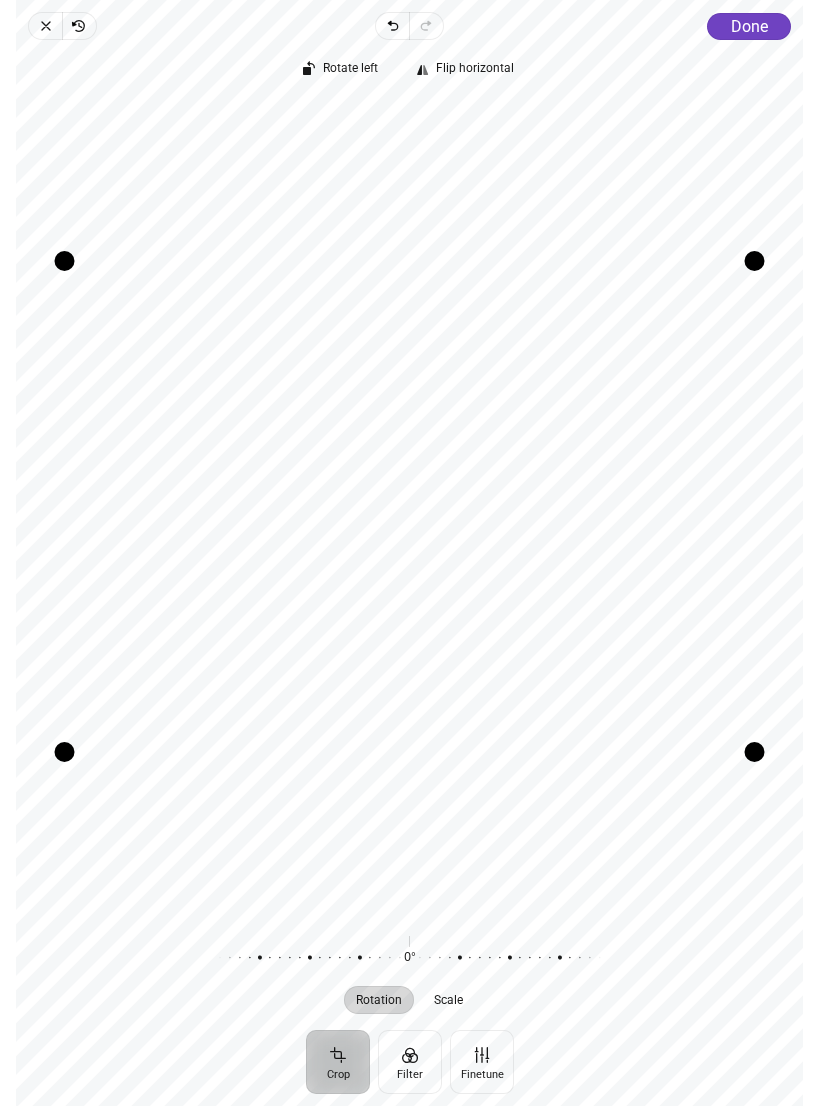 click on "Done" 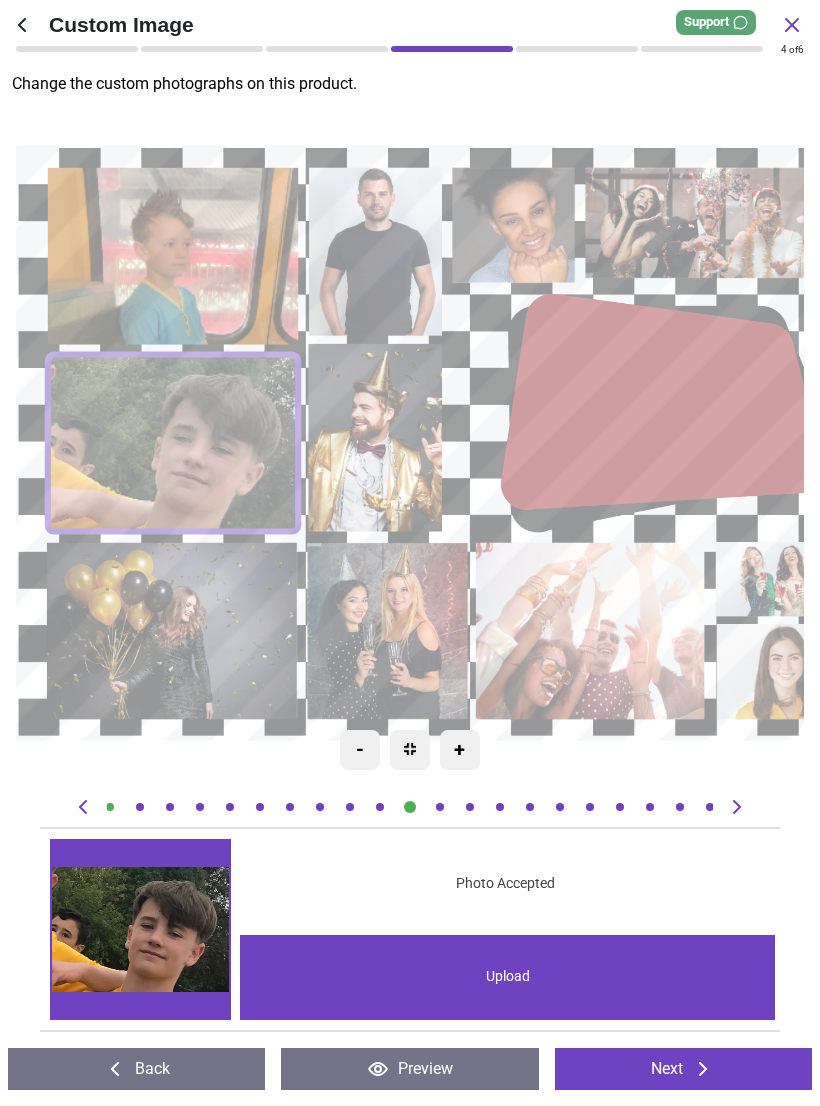 click 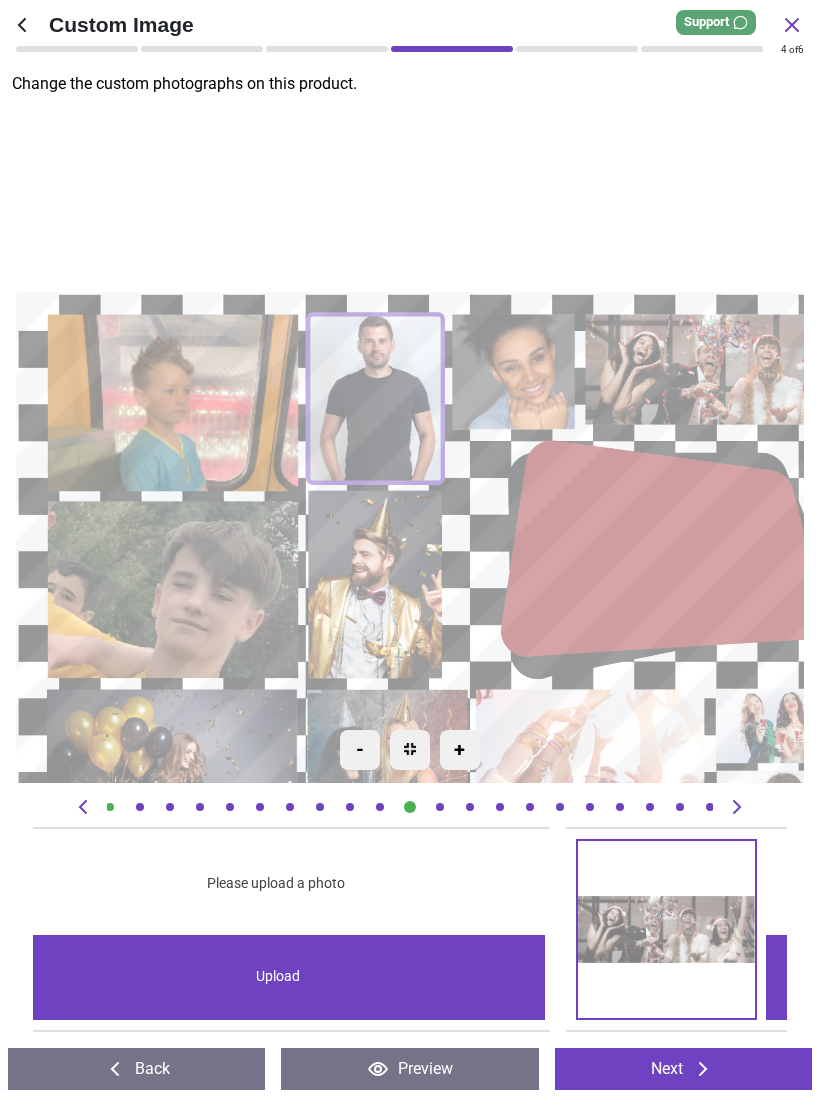 scroll, scrollTop: 0, scrollLeft: 754, axis: horizontal 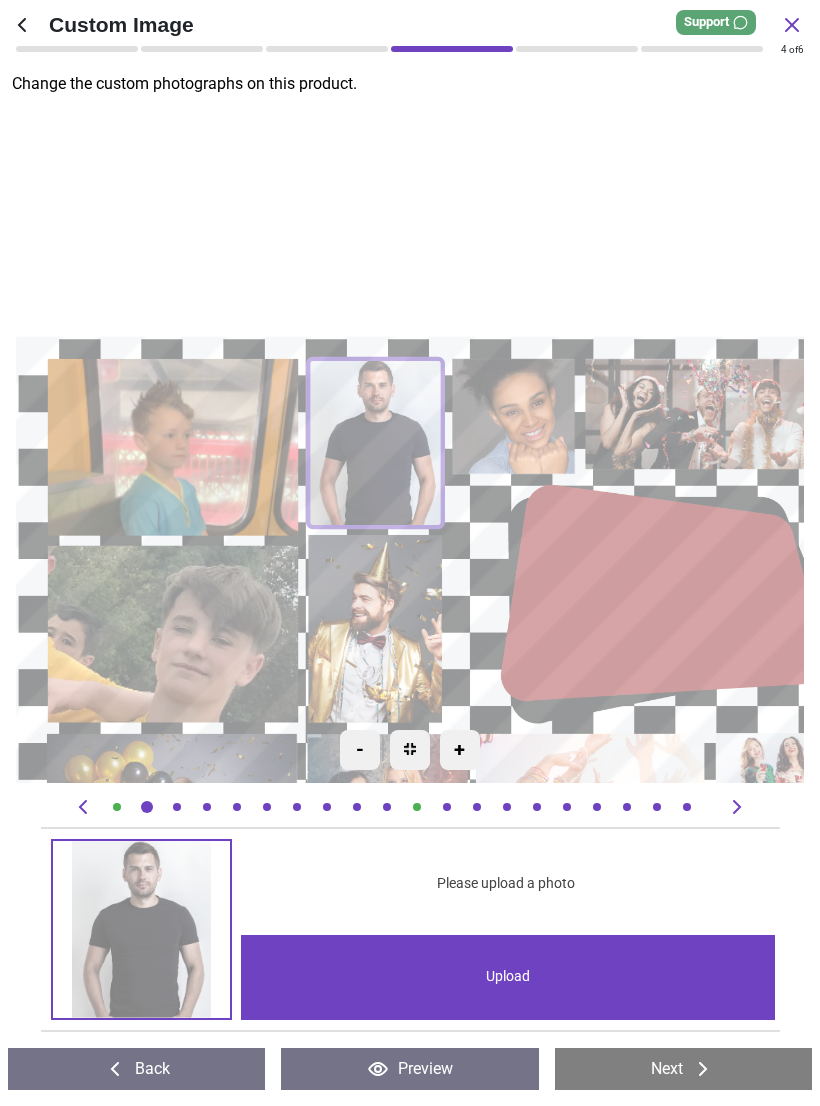 click on "Upload" at bounding box center (508, 977) 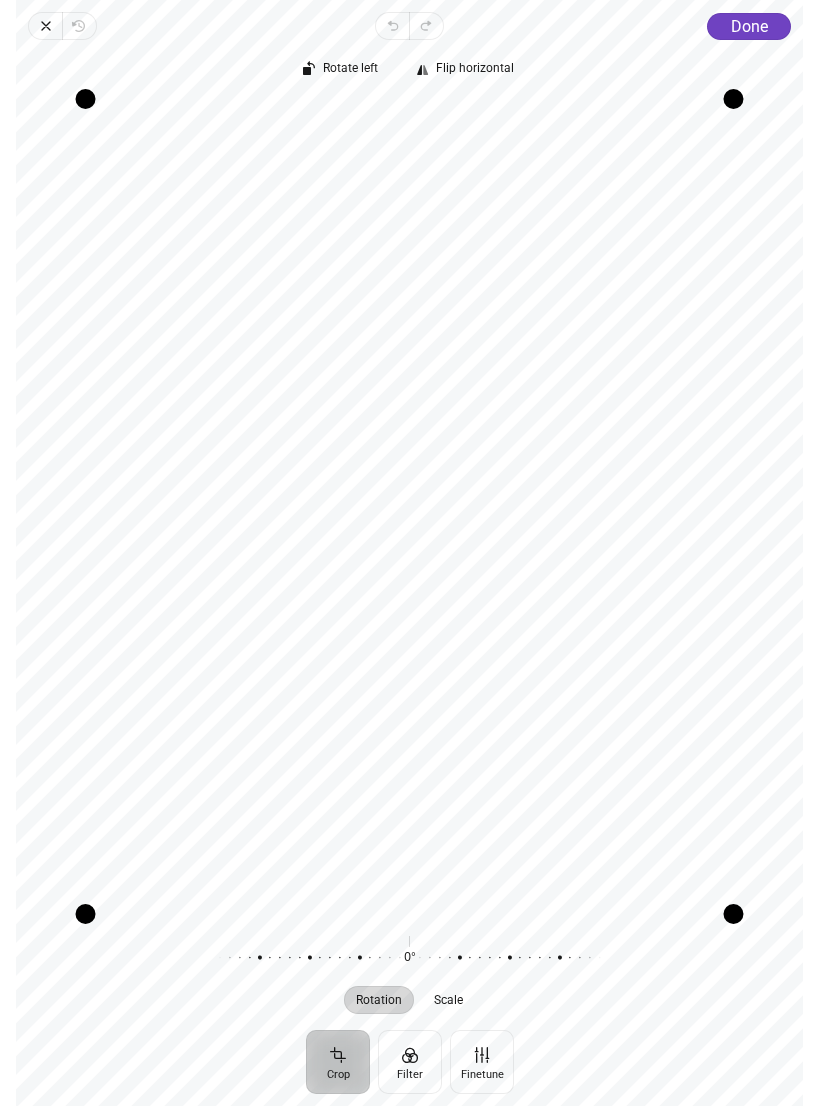 click on "Done" at bounding box center (749, 26) 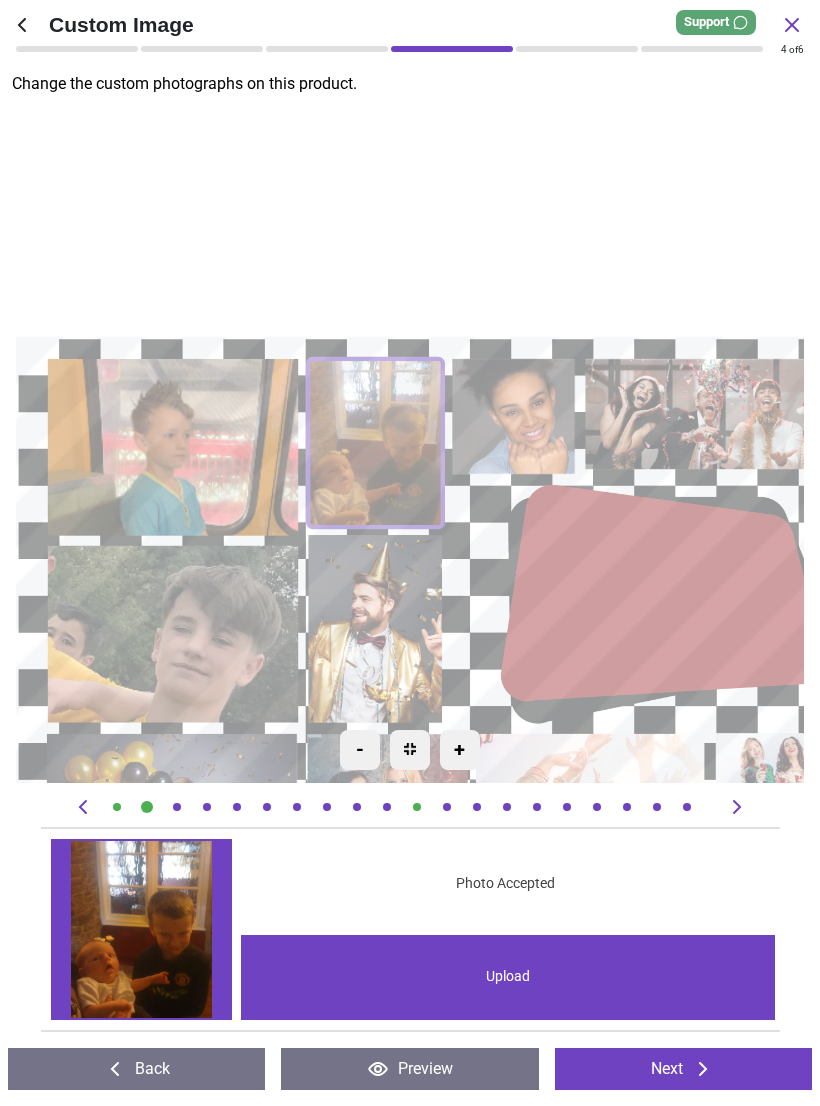 click 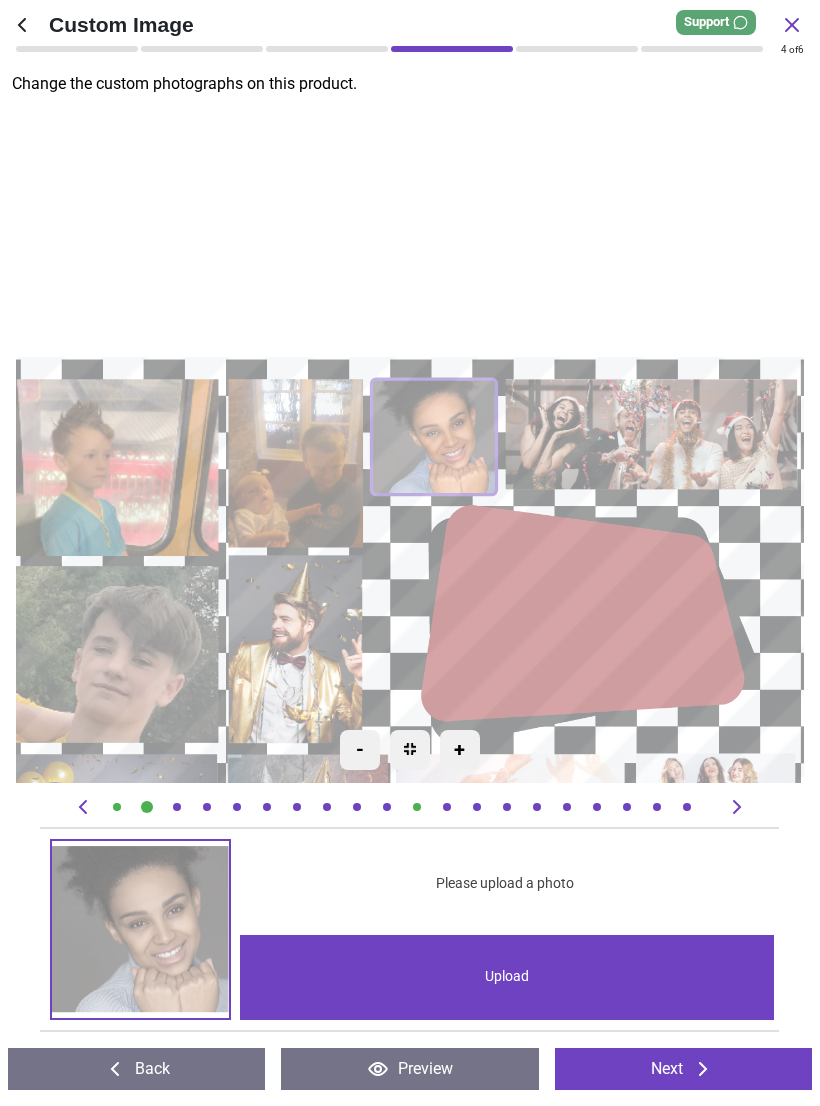 scroll, scrollTop: 0, scrollLeft: 1509, axis: horizontal 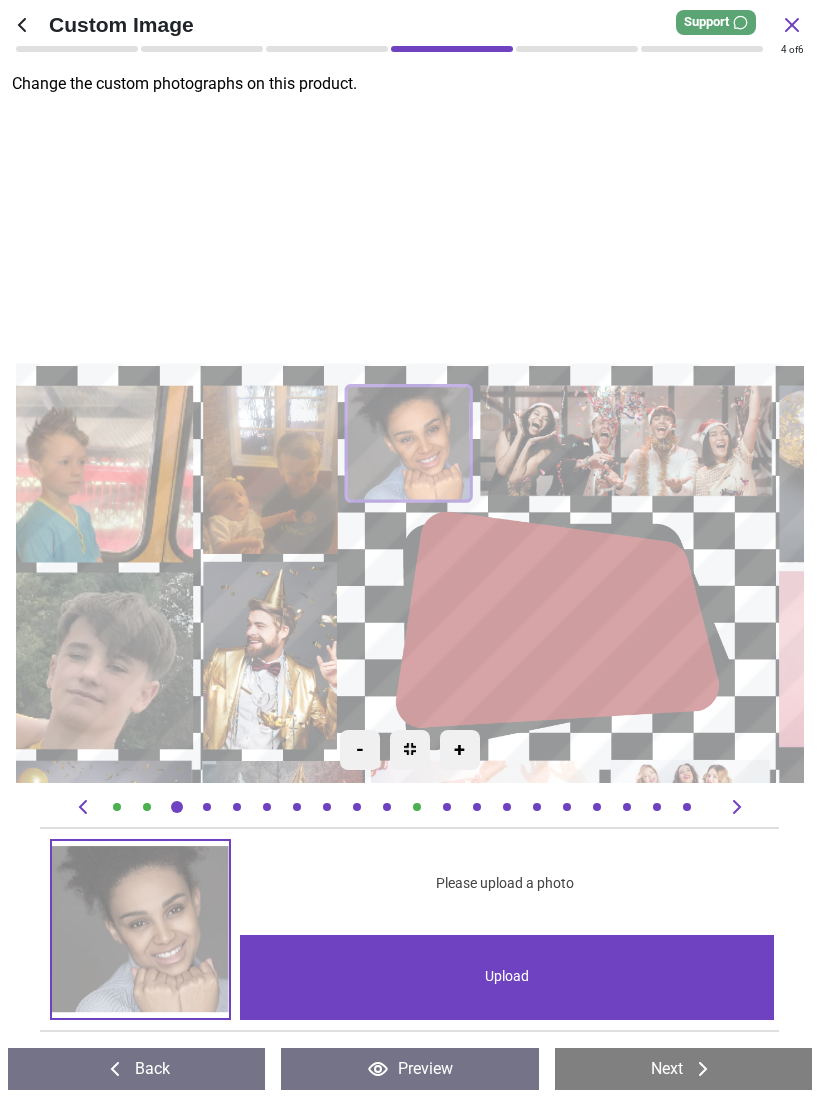 click on "Upload" at bounding box center (507, 977) 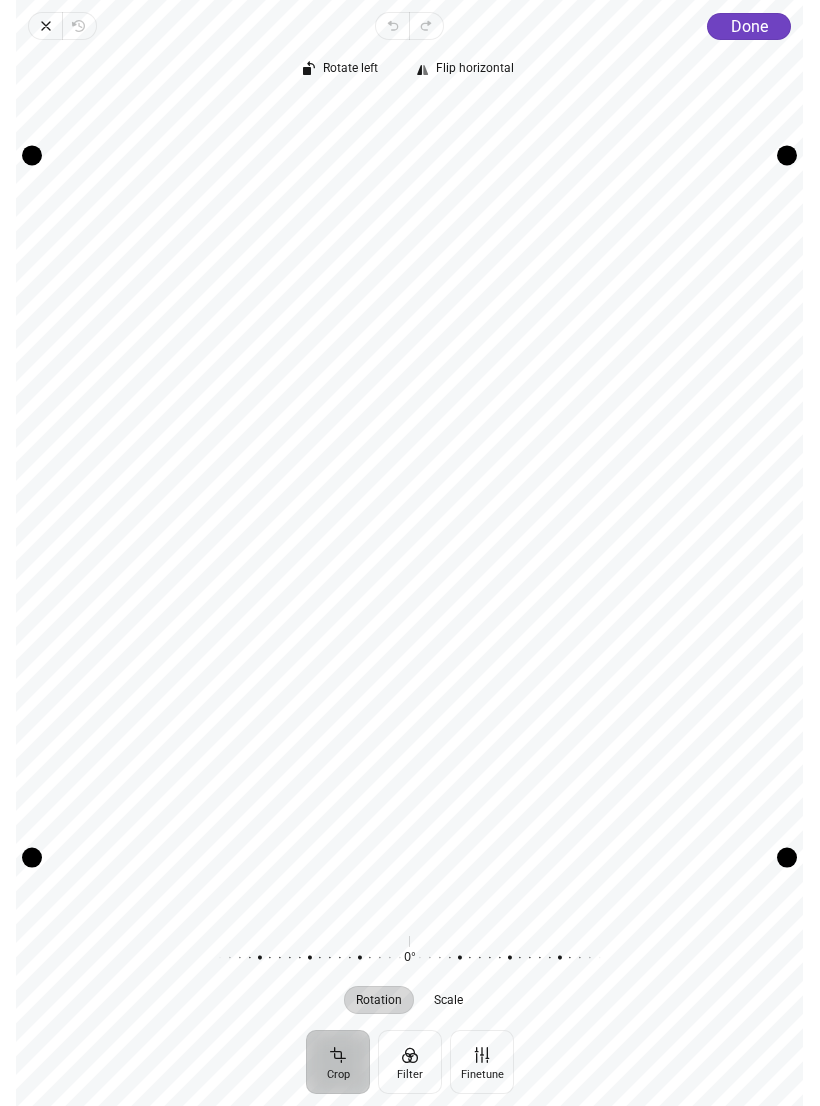 click on "Done" at bounding box center (749, 26) 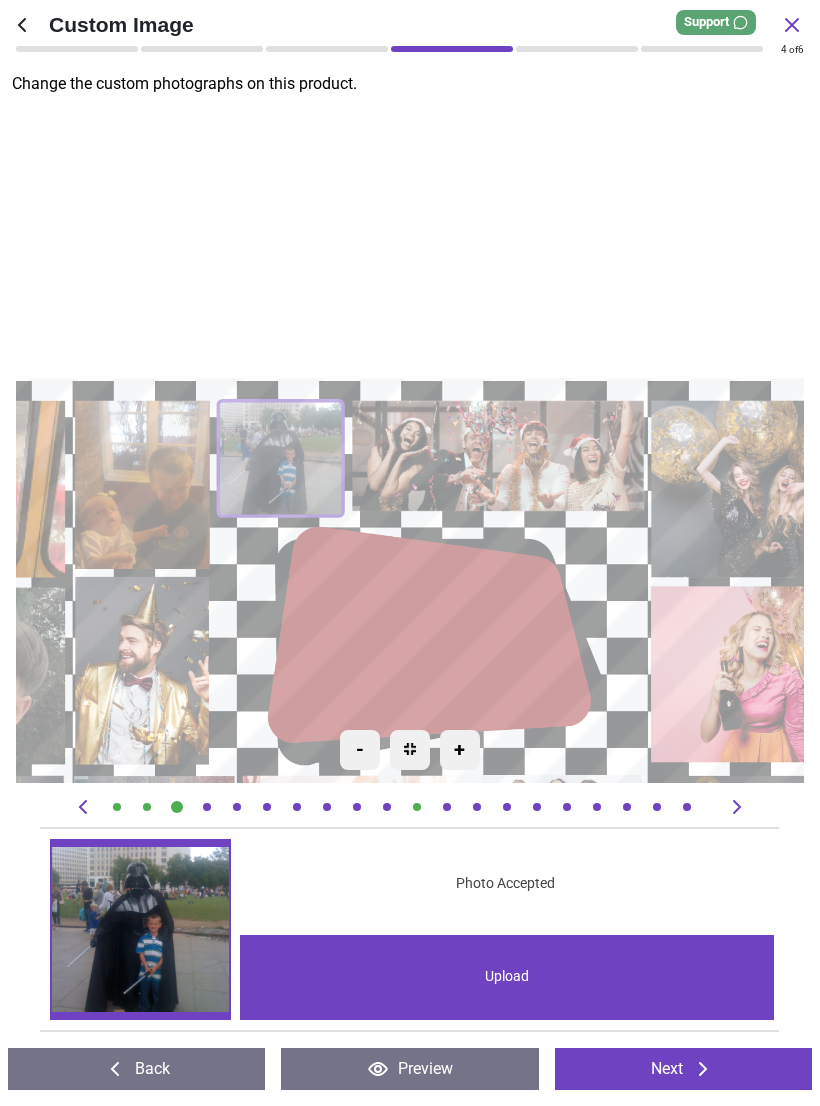 click 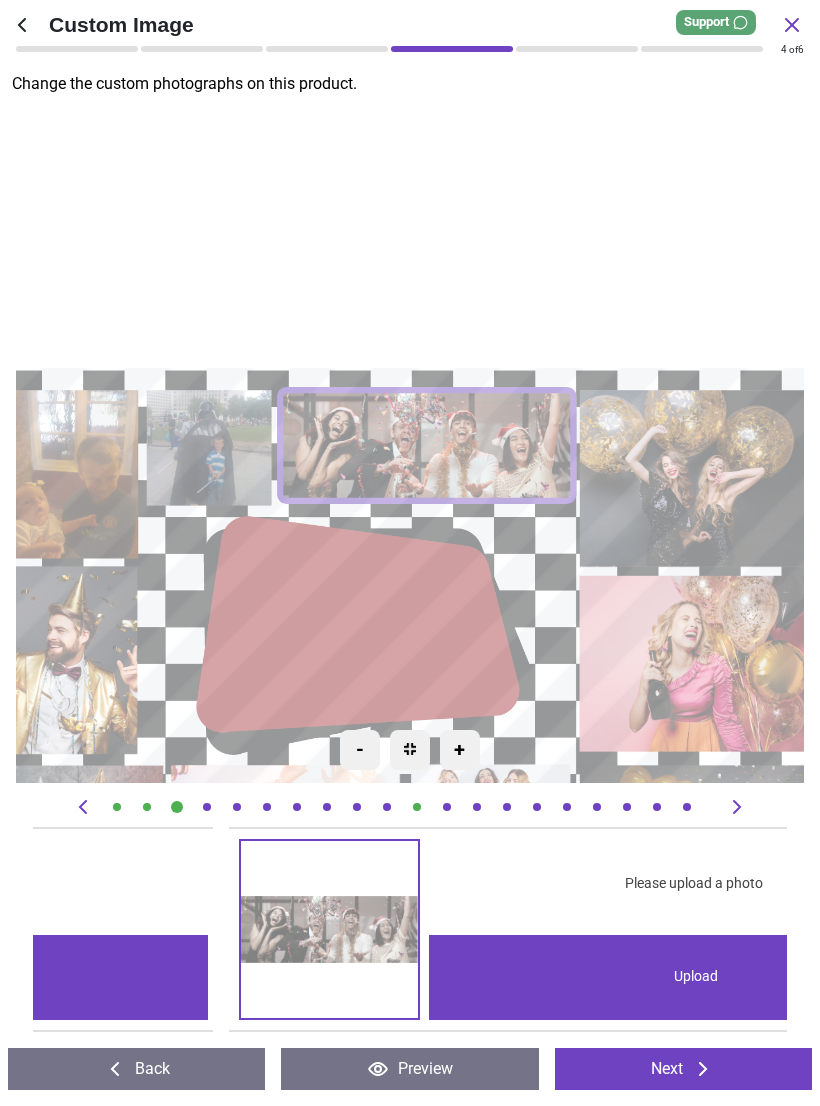 scroll, scrollTop: 0, scrollLeft: 2263, axis: horizontal 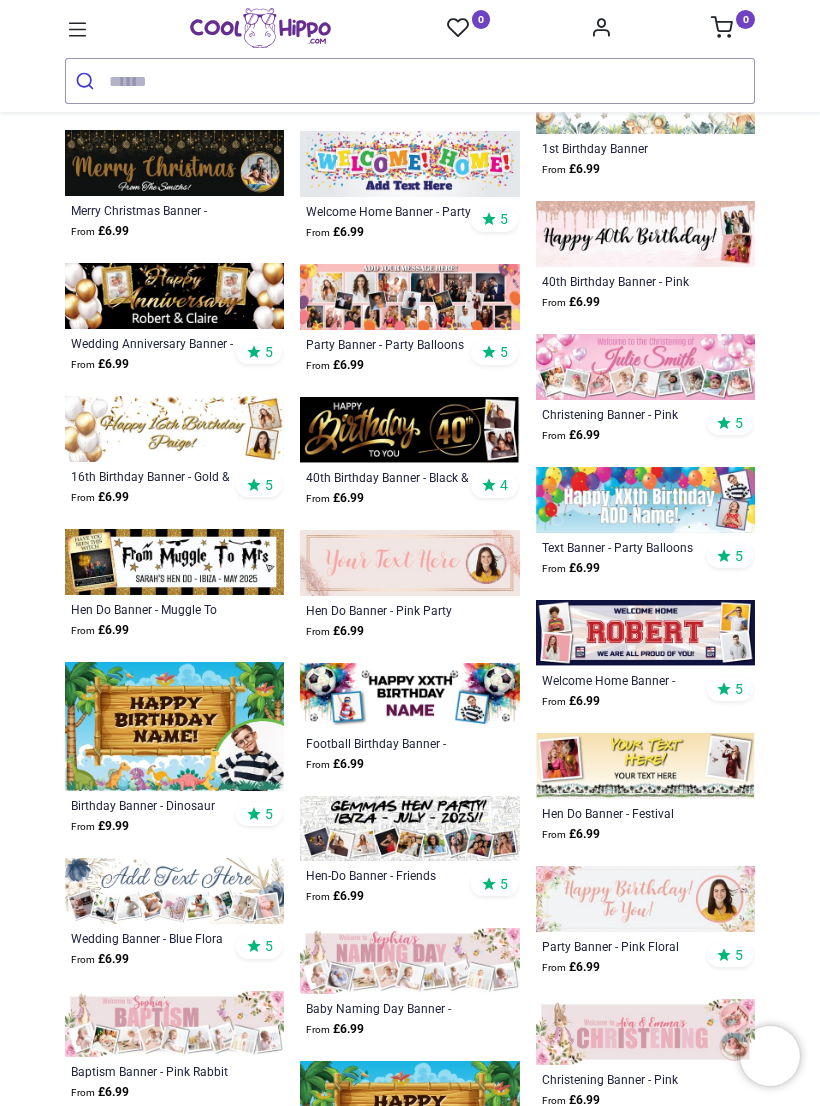 click at bounding box center (601, 27) 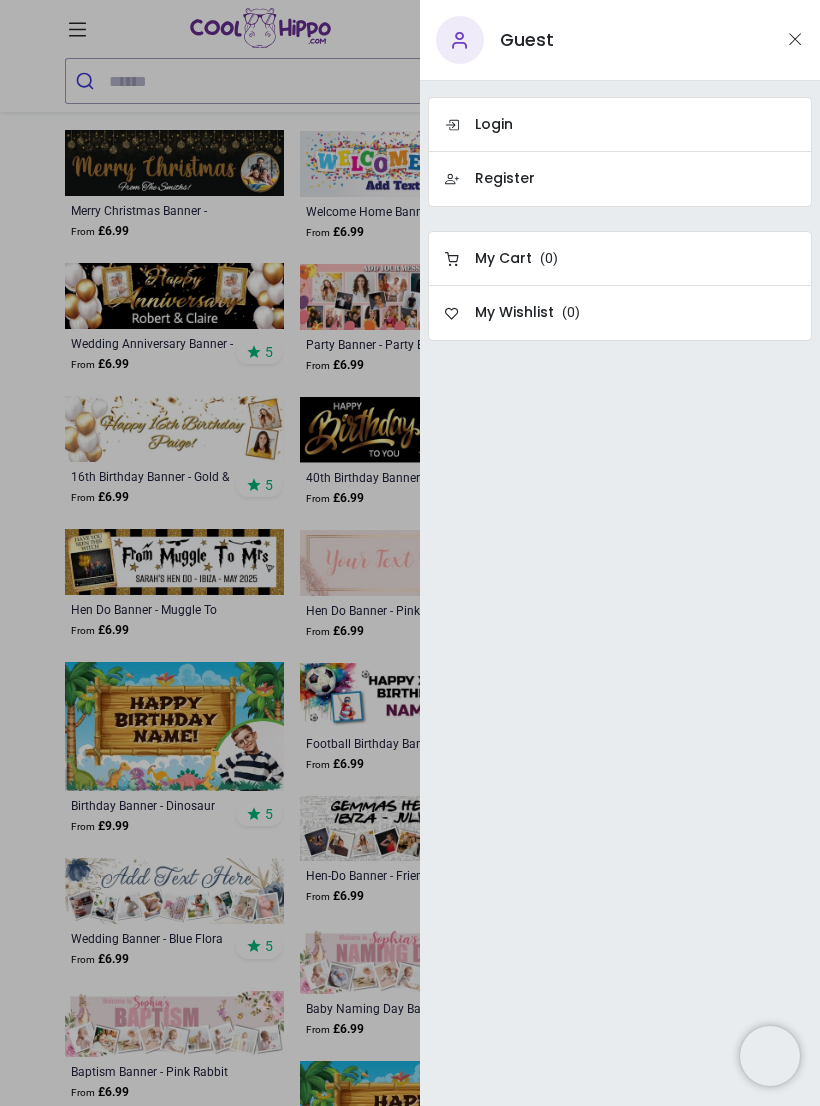 click at bounding box center [410, 553] 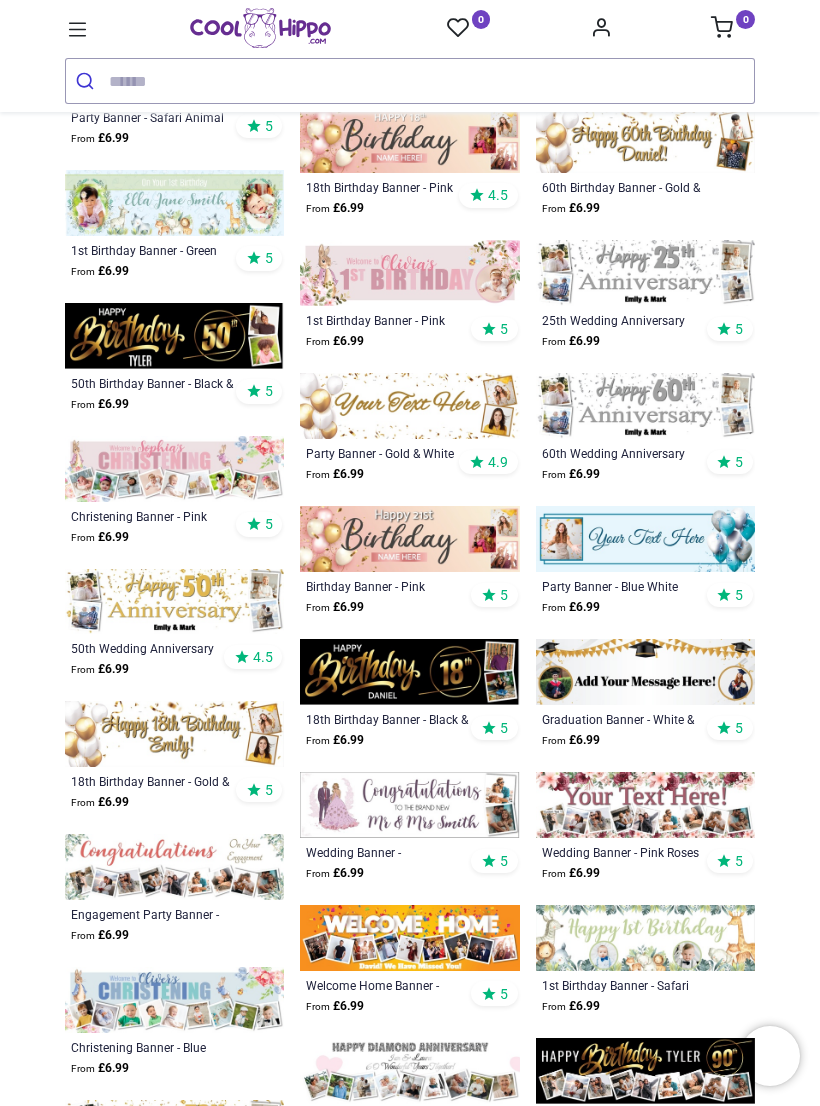 scroll, scrollTop: 3317, scrollLeft: 0, axis: vertical 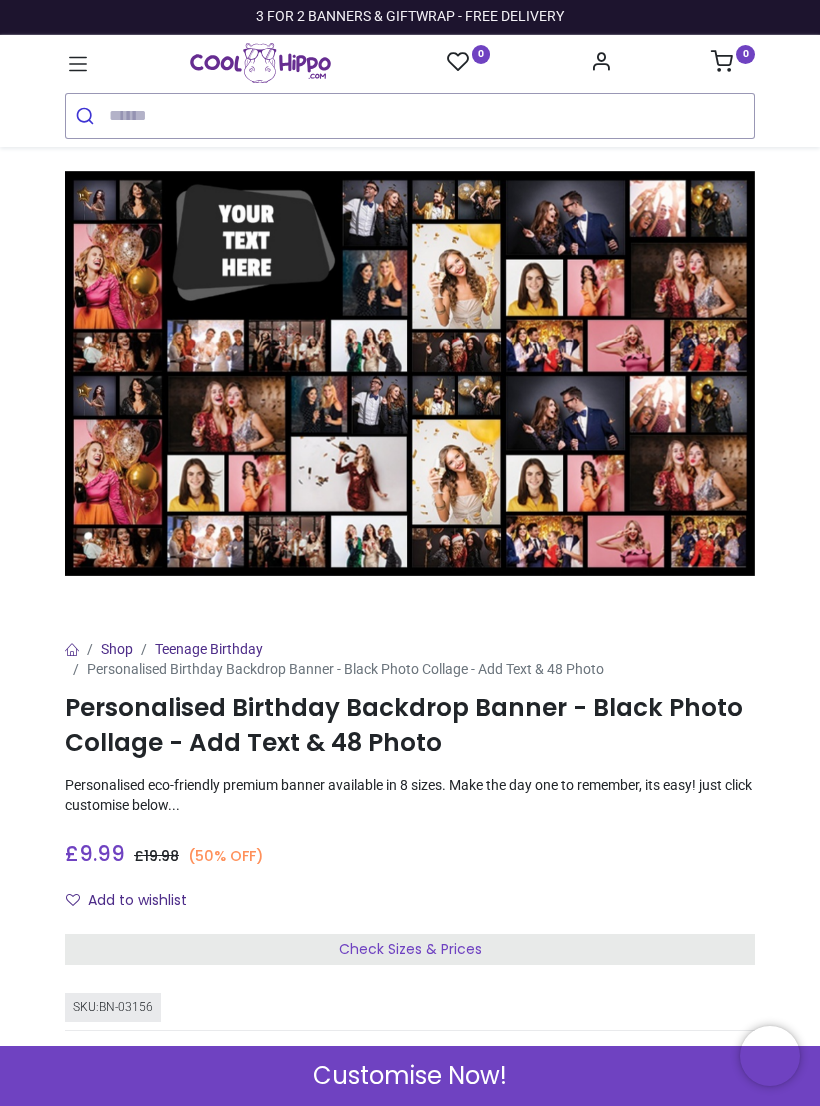 click at bounding box center [410, 374] 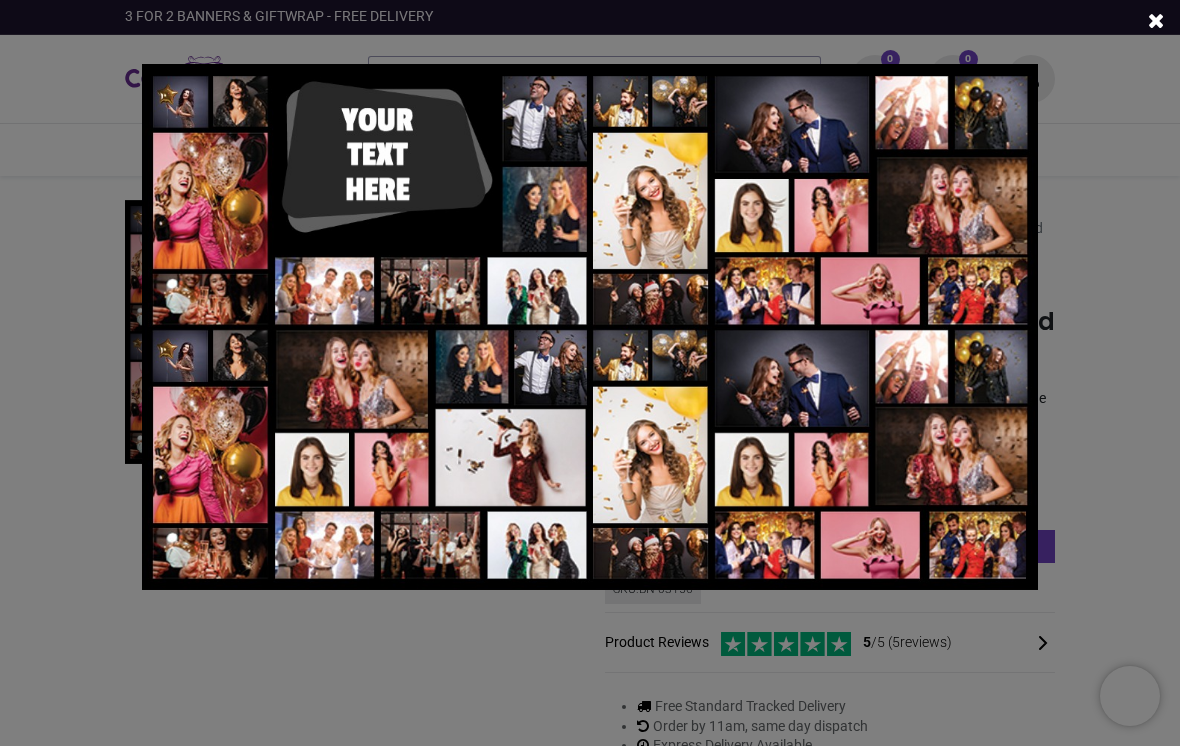 click at bounding box center [589, 327] 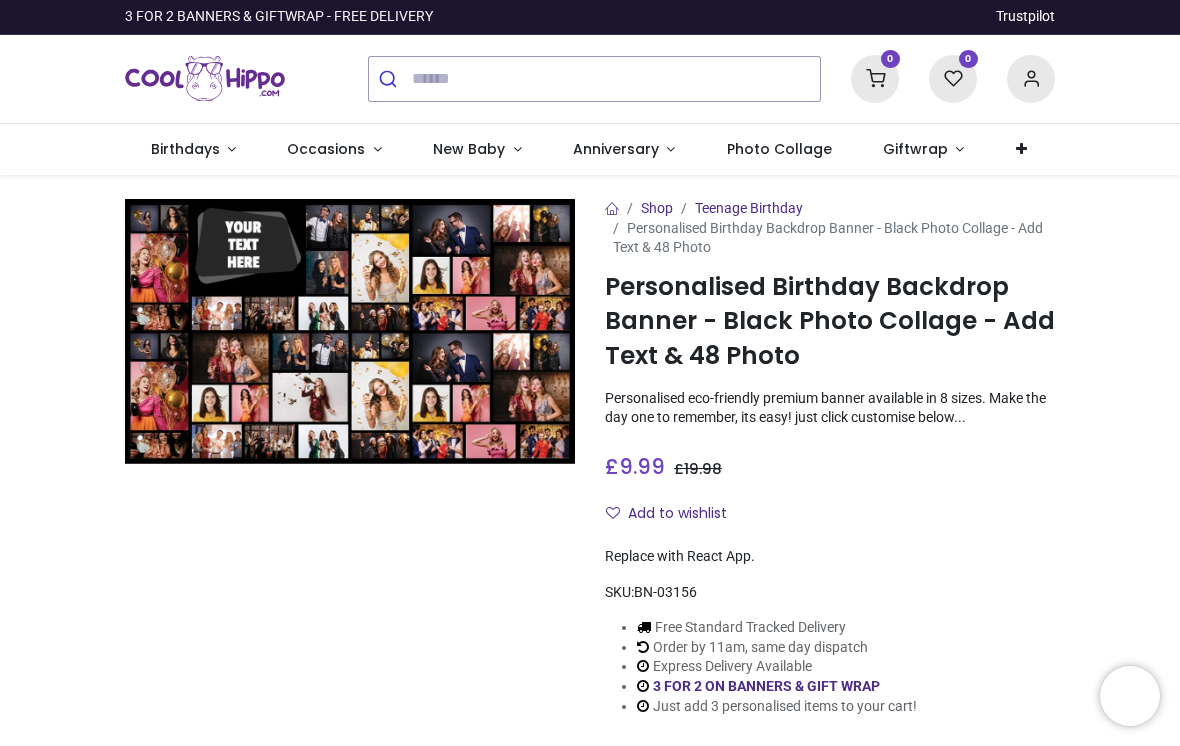 scroll, scrollTop: 0, scrollLeft: 0, axis: both 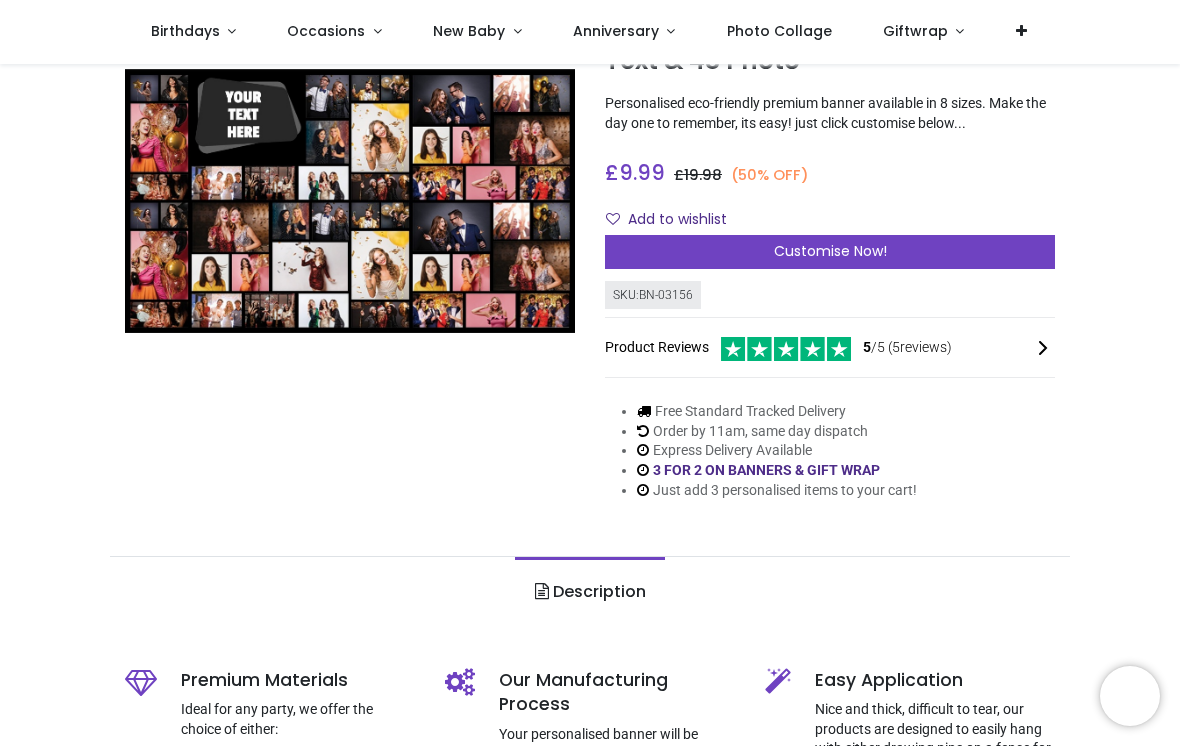 click on "Customise Now!" at bounding box center [830, 252] 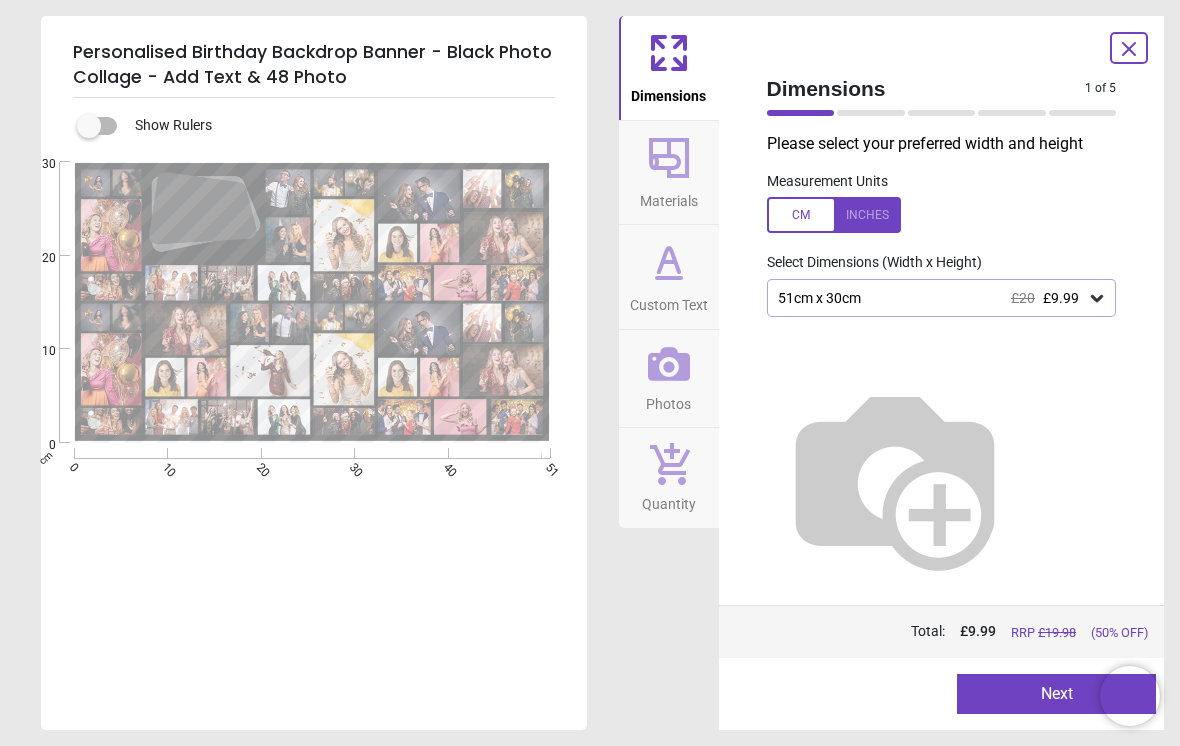 click on "51cm  x  30cm       £20 £9.99" at bounding box center (942, 298) 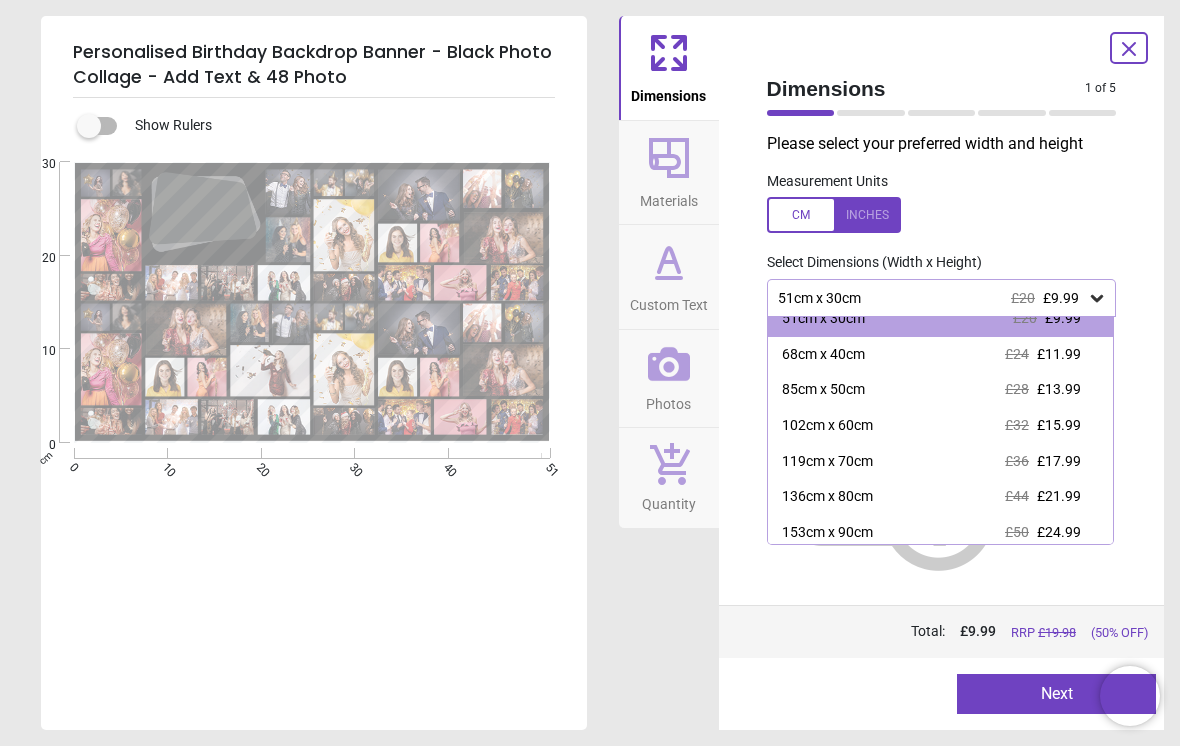 scroll, scrollTop: 8, scrollLeft: 0, axis: vertical 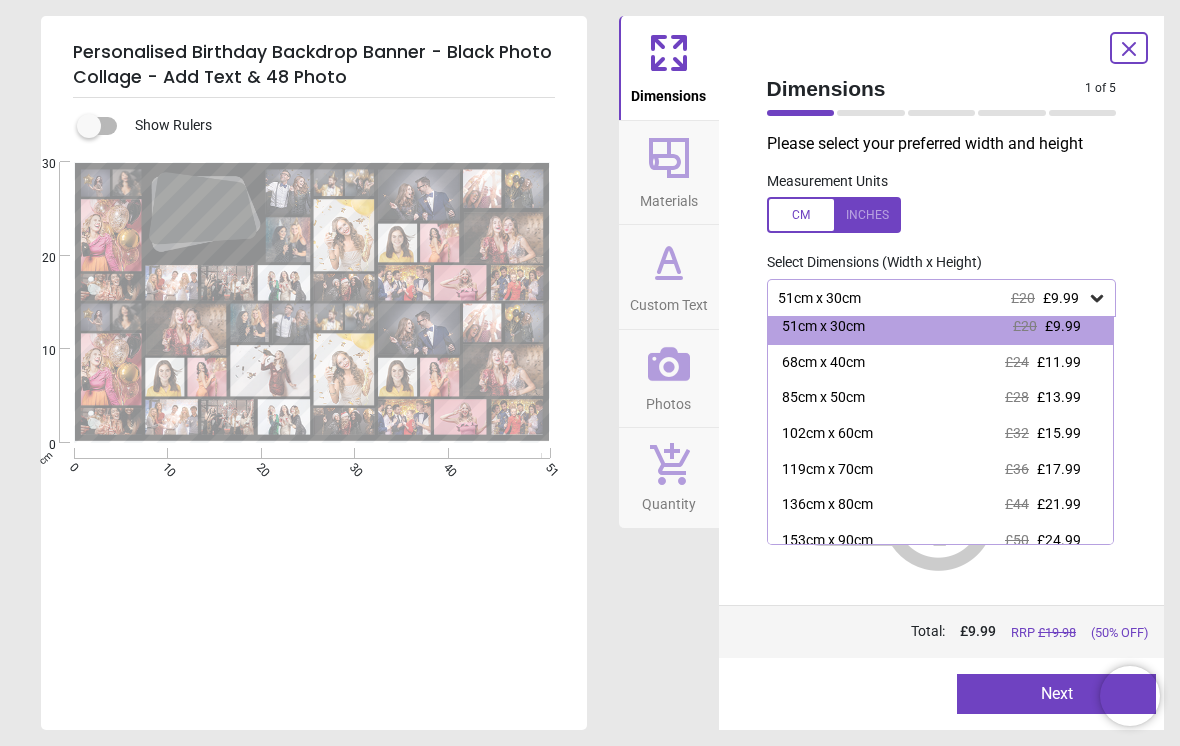 click on "102cm  x  60cm       £32 £15.99" at bounding box center (941, 434) 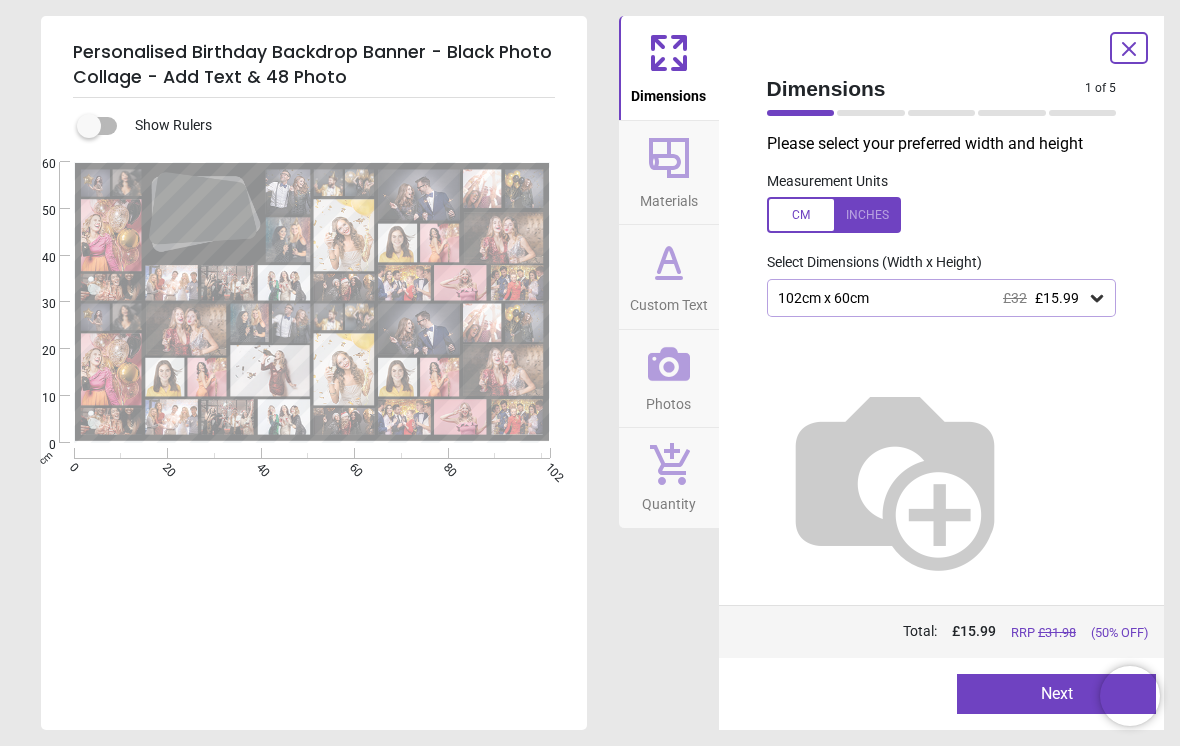 click at bounding box center (895, 477) 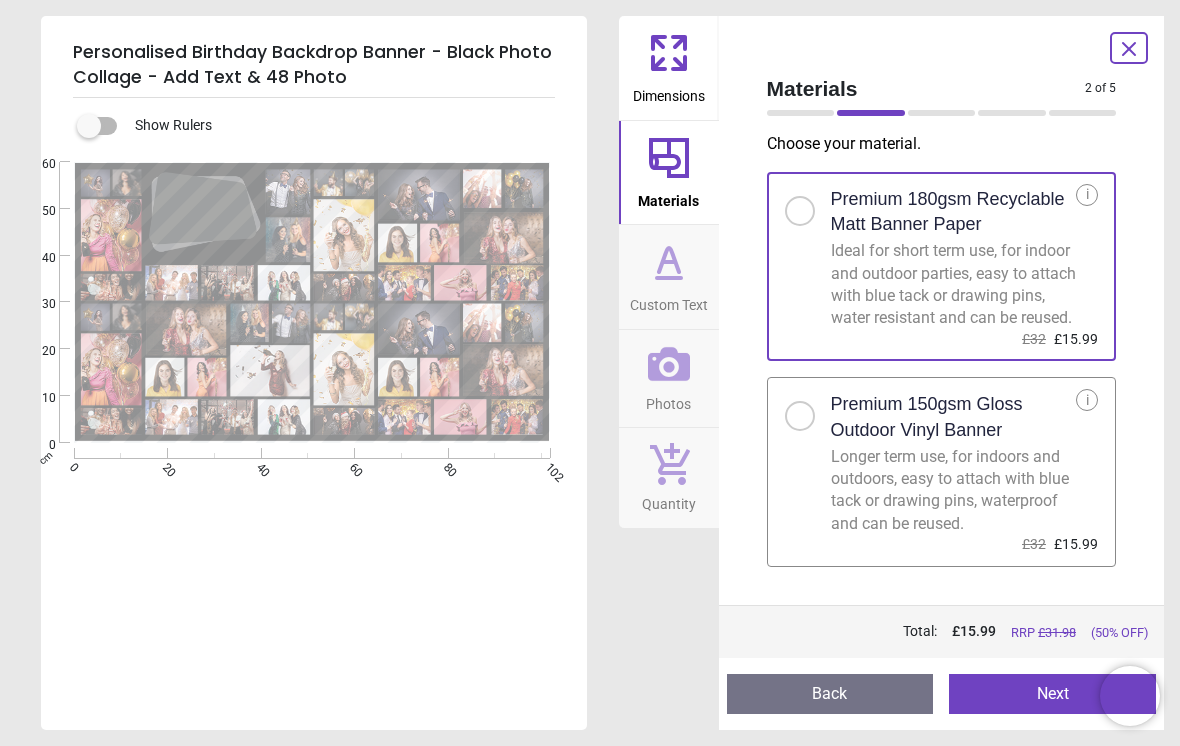 click at bounding box center (800, 416) 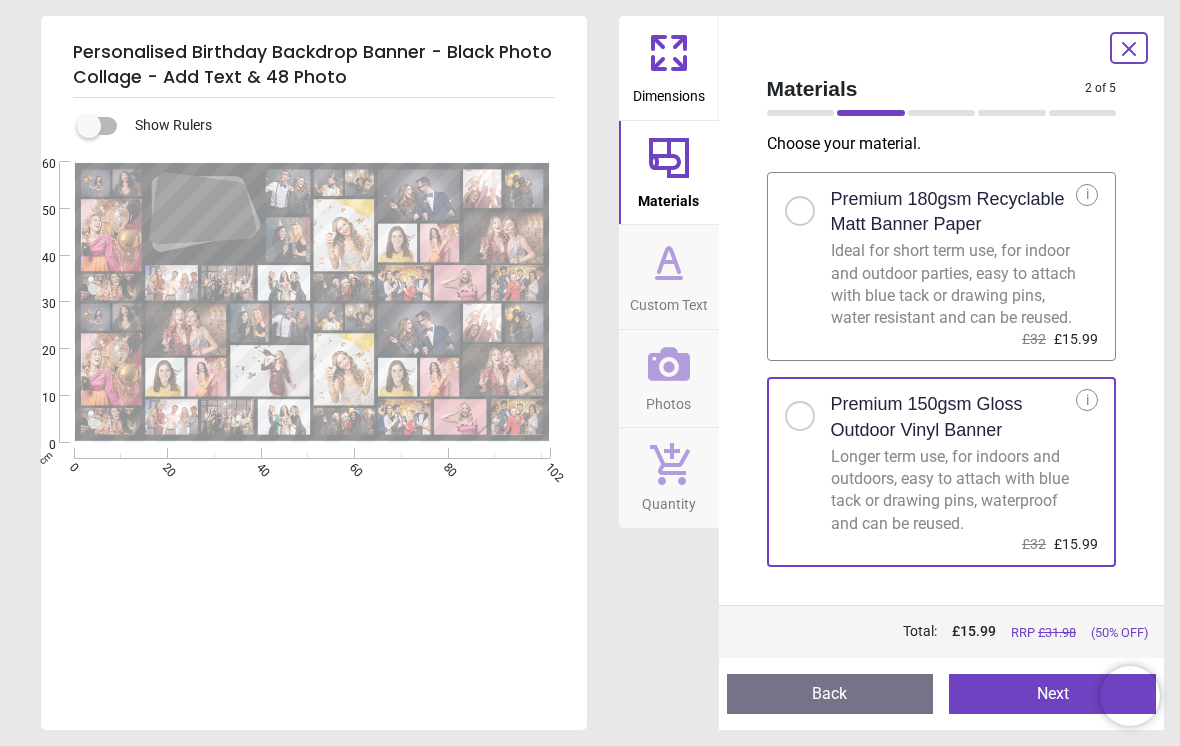 click on "Next" at bounding box center (1052, 694) 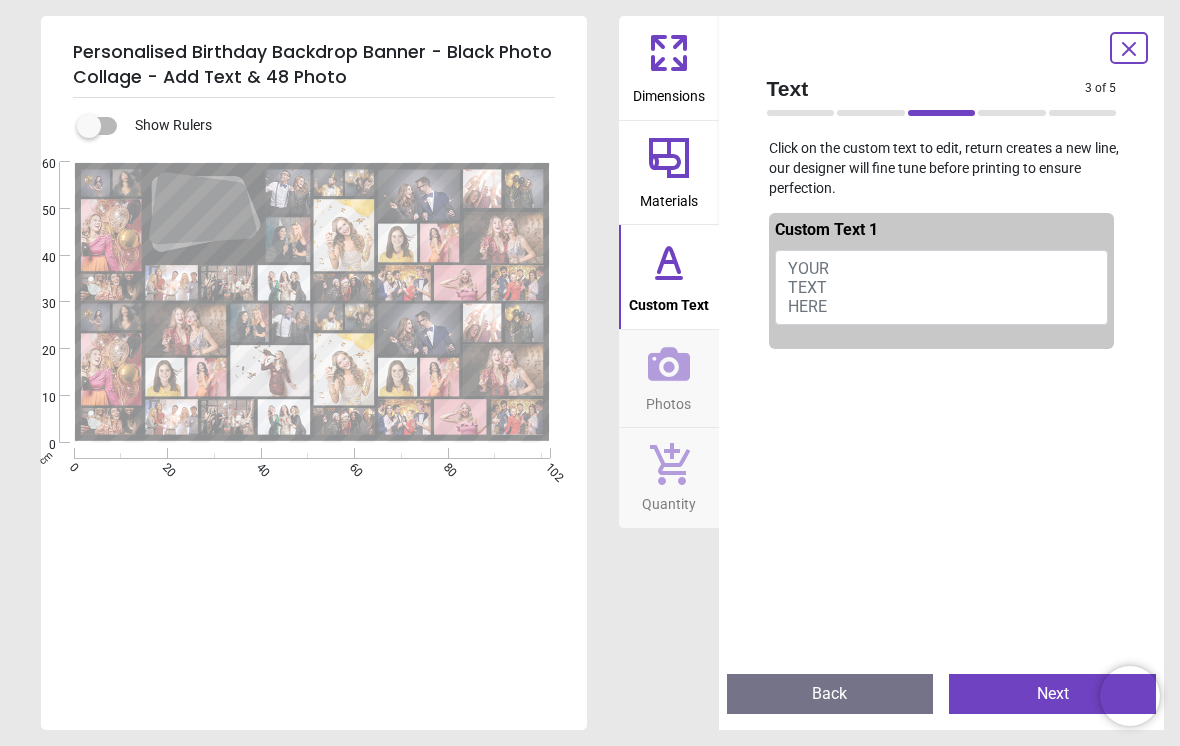 click on "YOUR
TEXT
HERE" at bounding box center [942, 288] 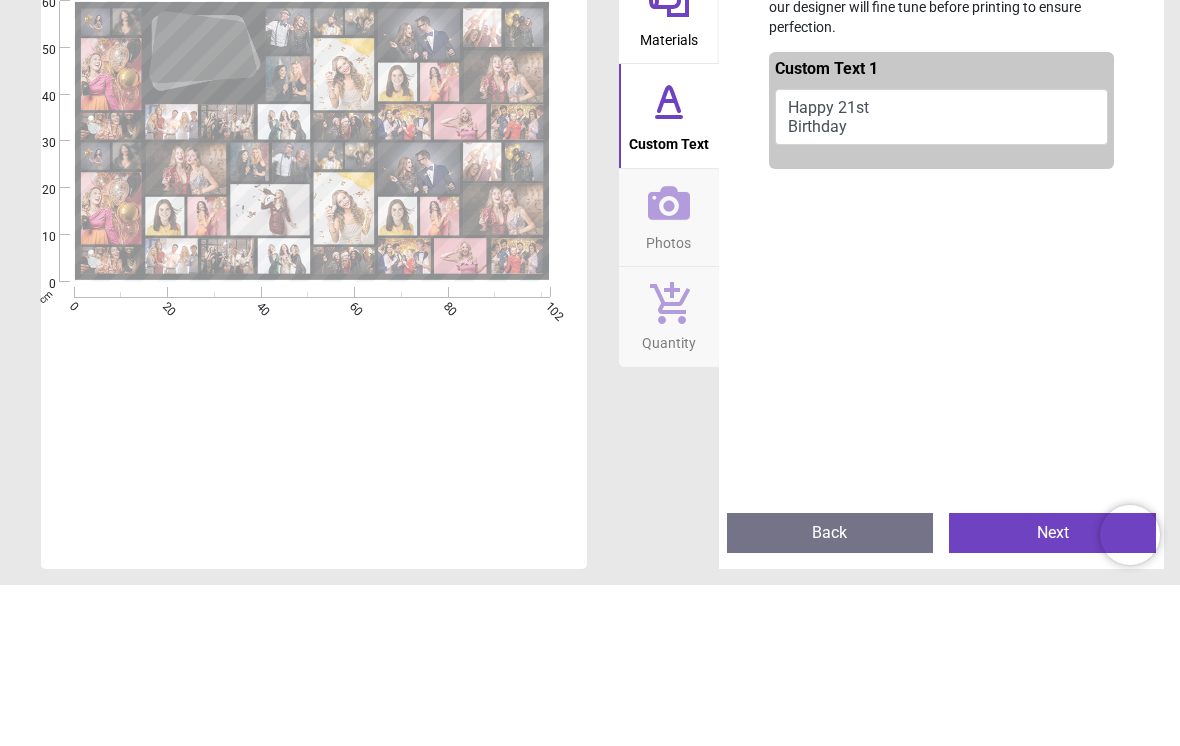 scroll, scrollTop: 0, scrollLeft: 0, axis: both 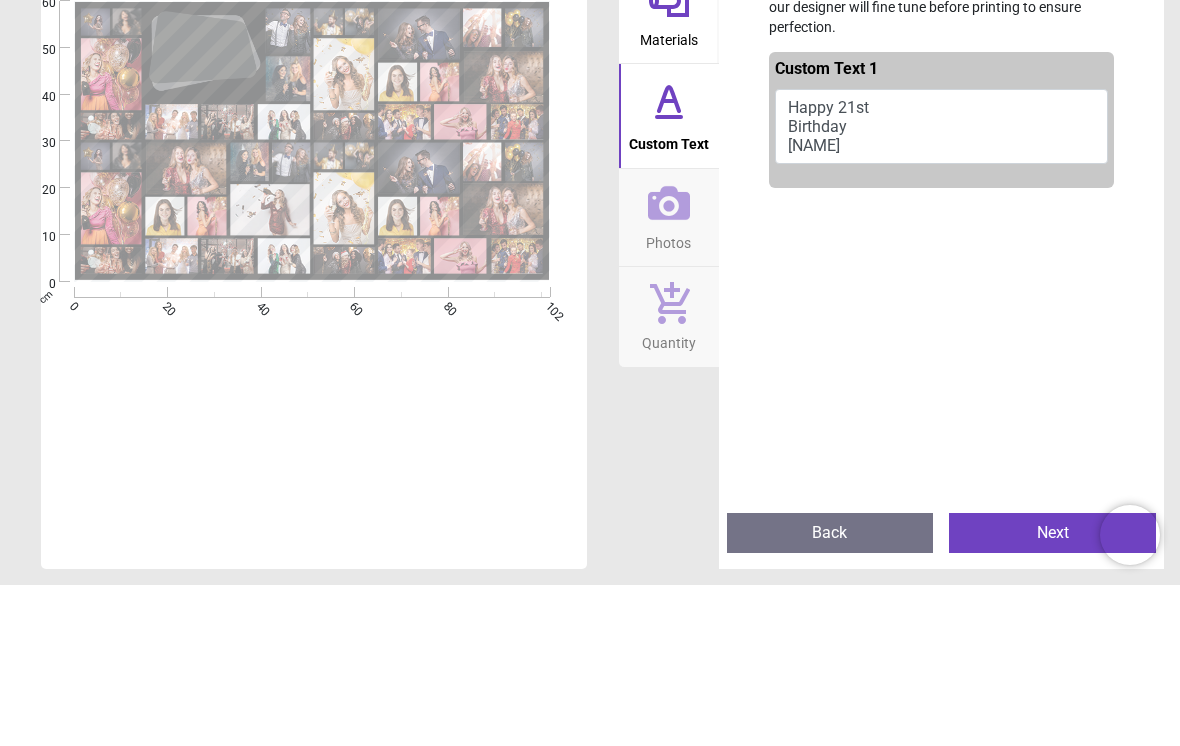 type on "**********" 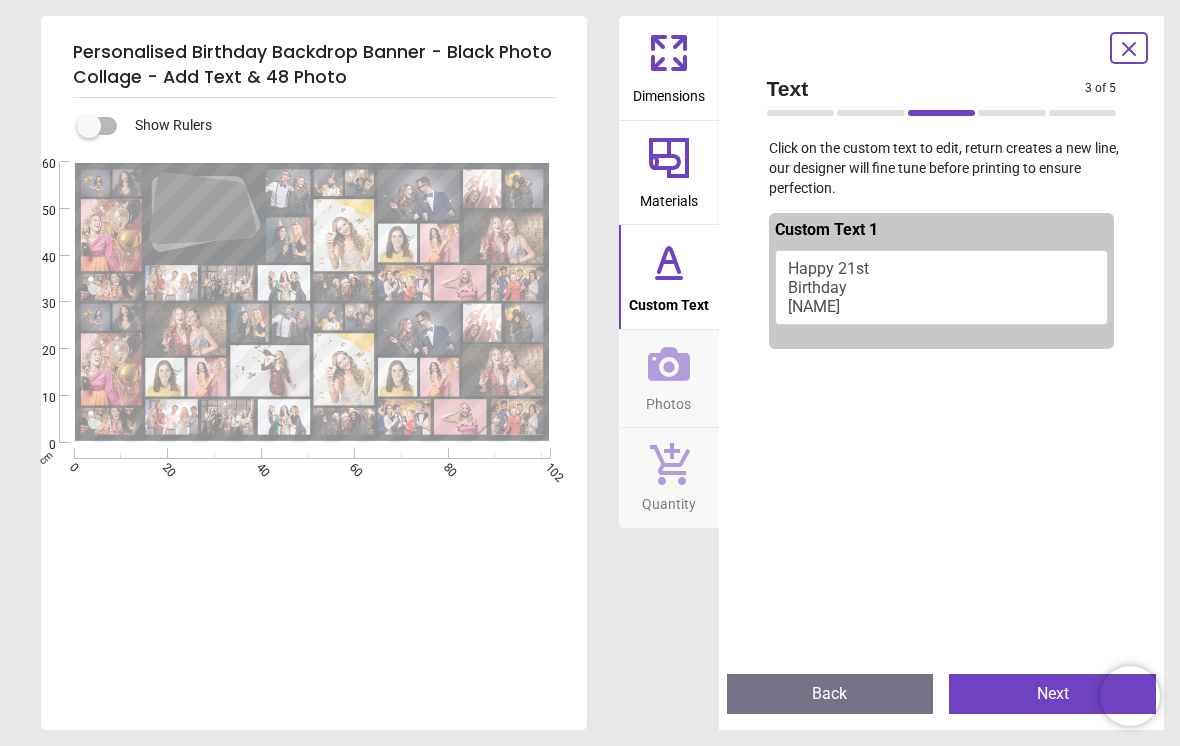 click on "Next" at bounding box center (1052, 694) 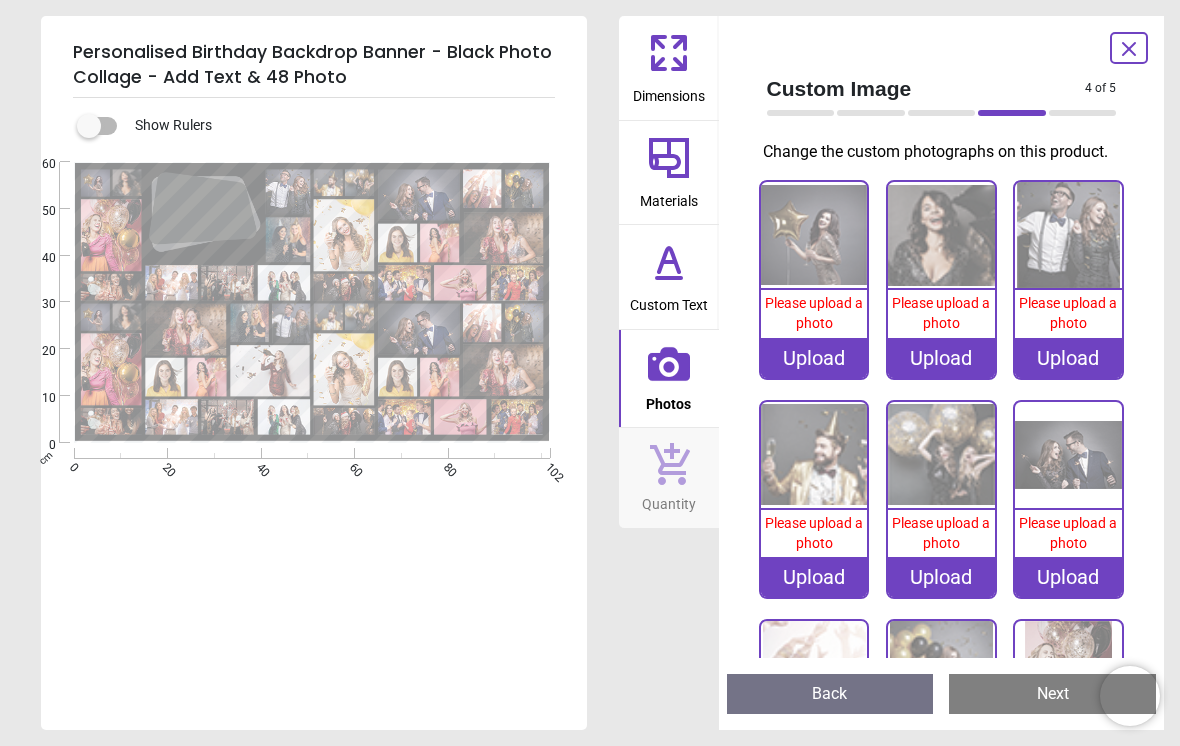 click on "Upload" at bounding box center [814, 358] 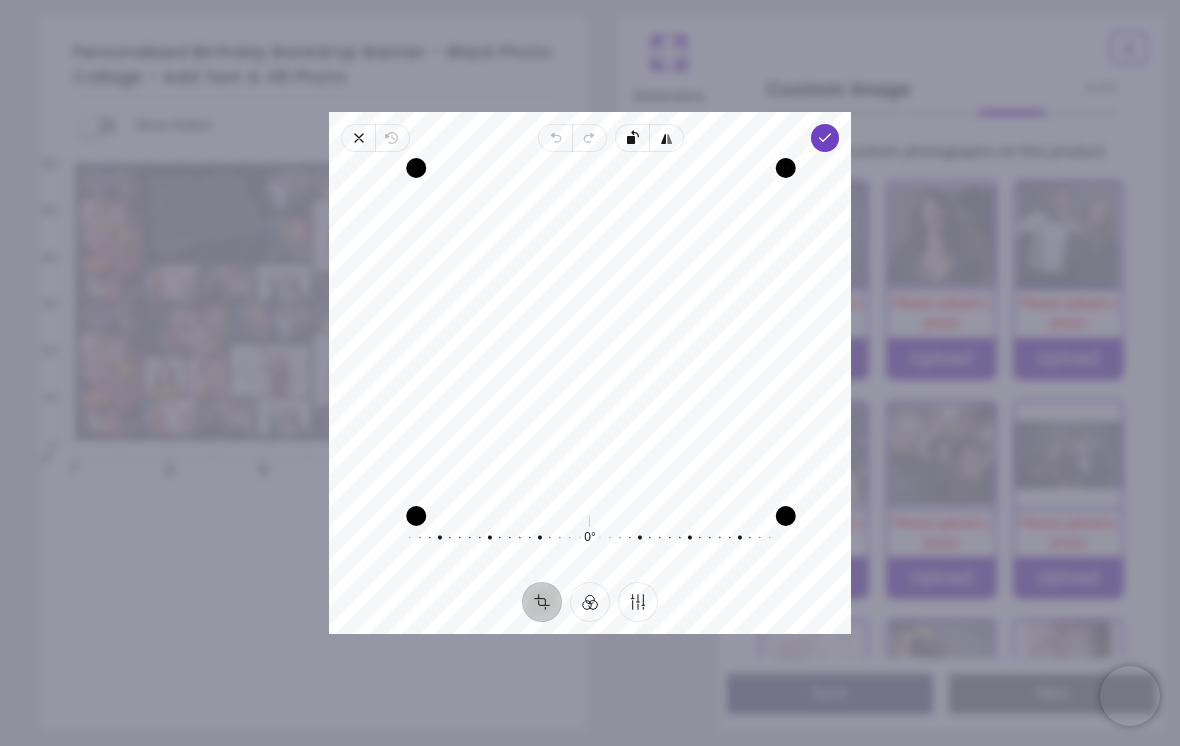 click on "Close   Revert       Undo   Redo     Rotate left   Flip horizontal       Done       Crop     Filter     Finetune         Recenter         0°   Reset" at bounding box center [590, 373] 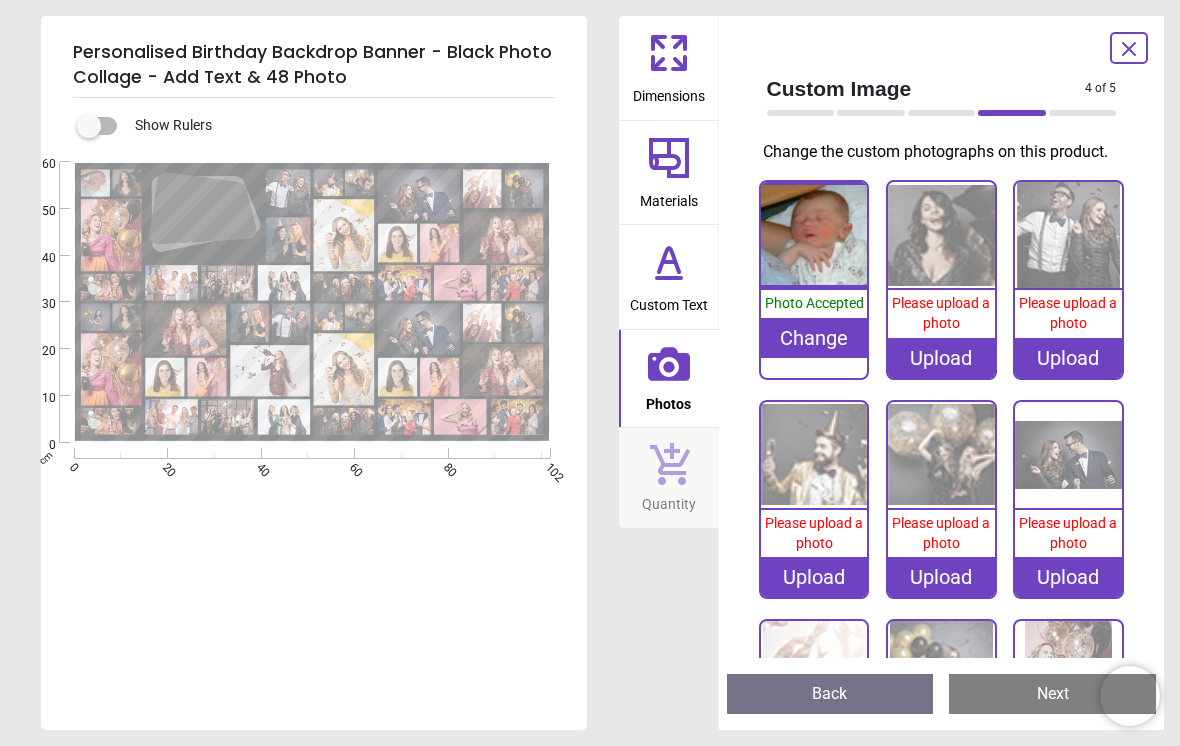 click on "Change" at bounding box center [814, 338] 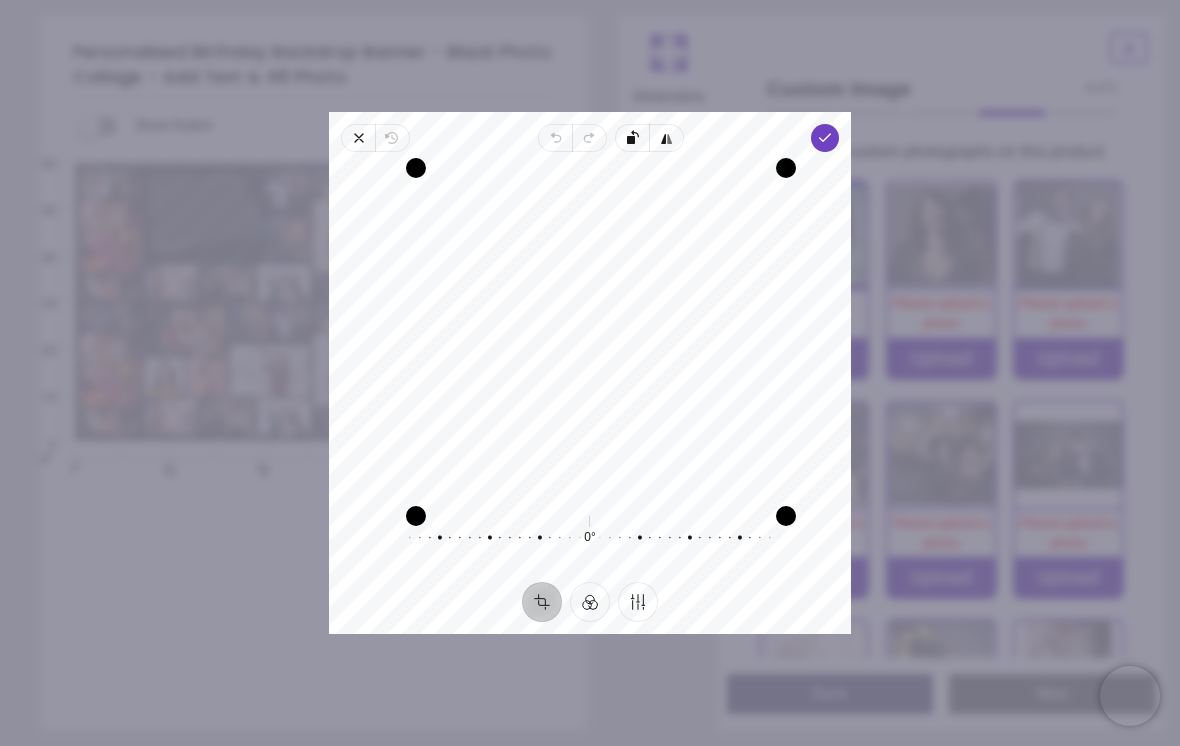 click 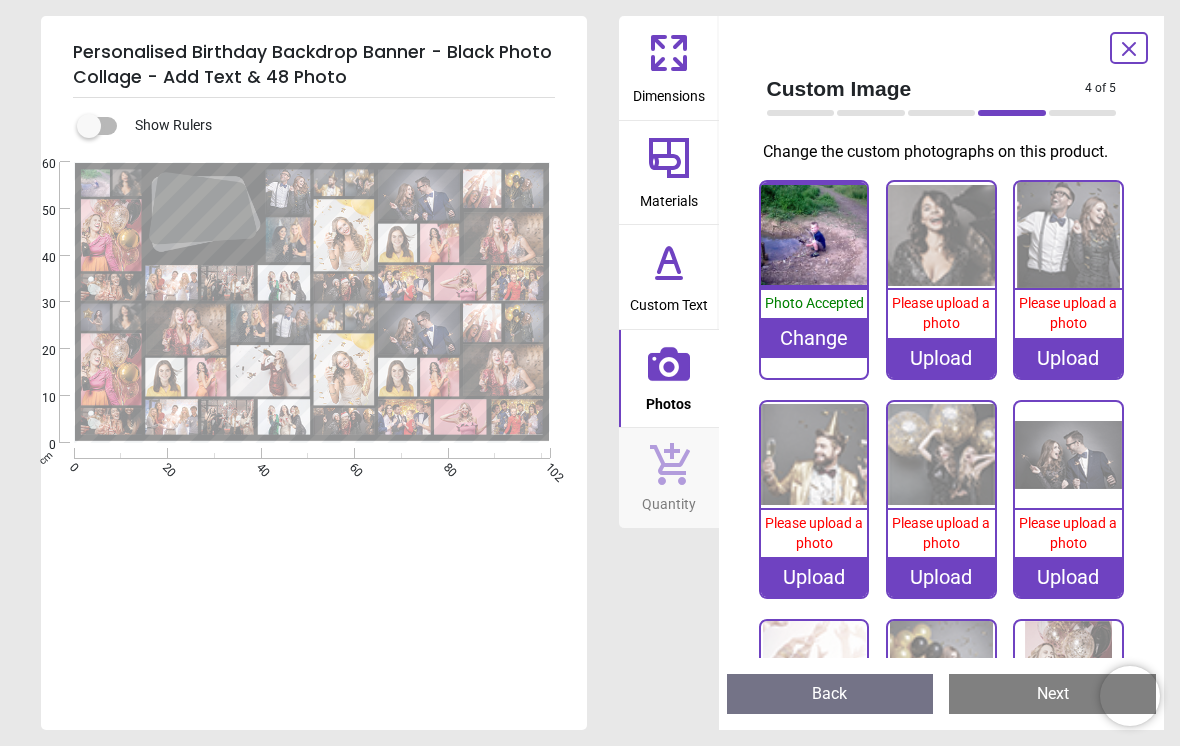 click on "Upload" at bounding box center (941, 358) 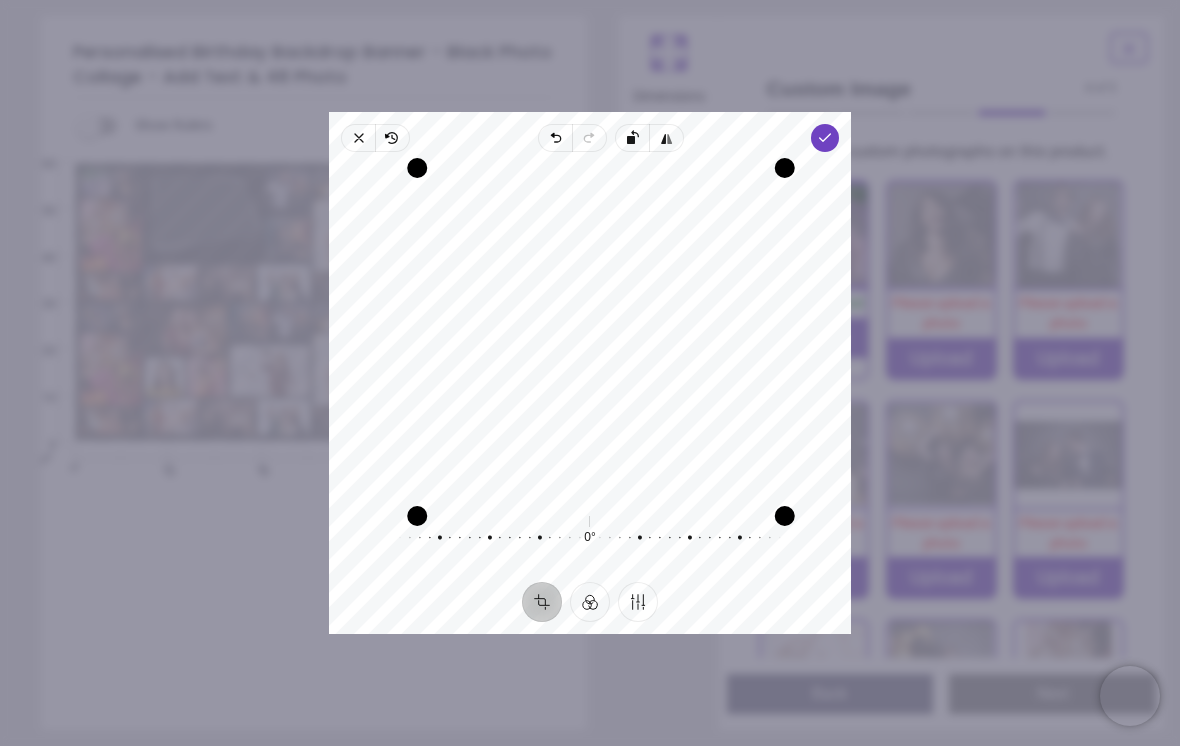 click 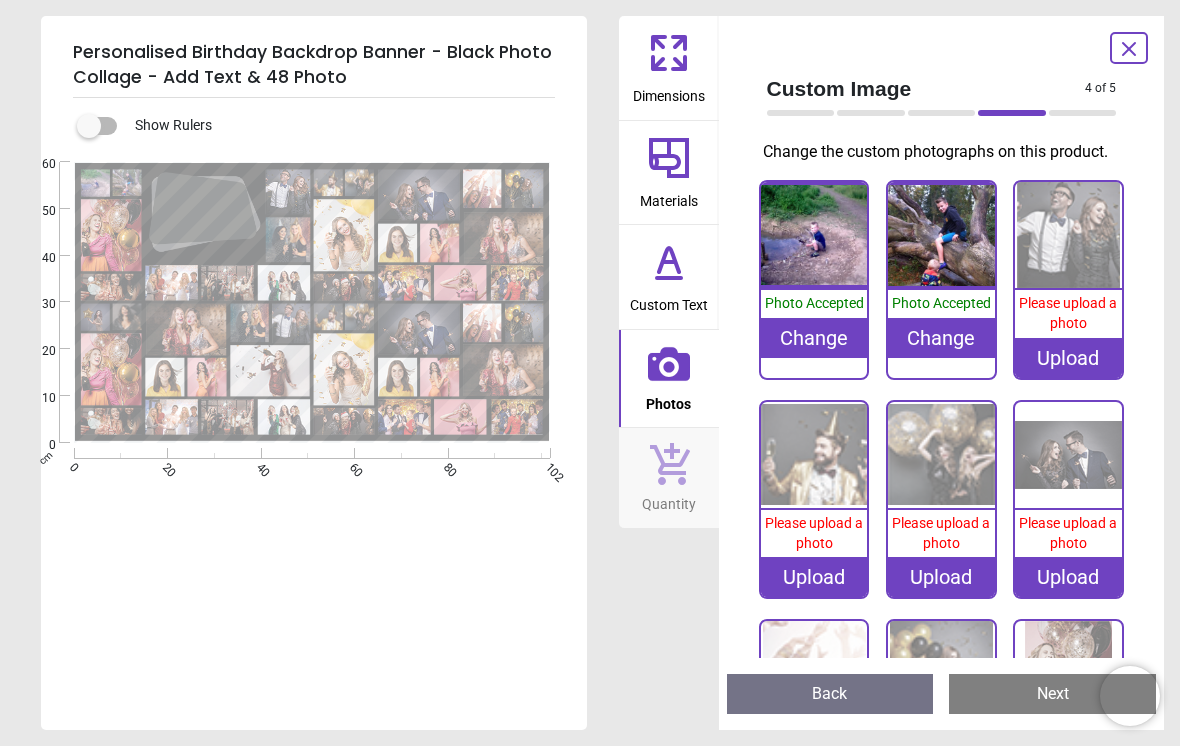 click on "Change" at bounding box center [814, 338] 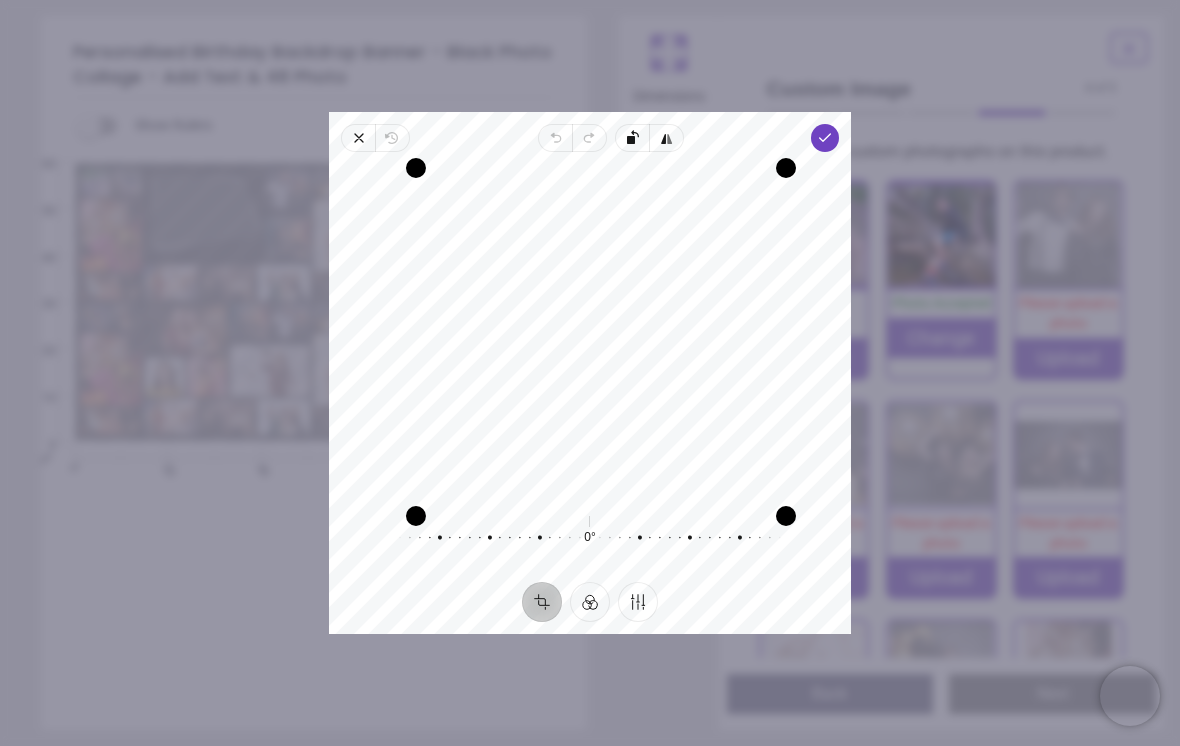 click 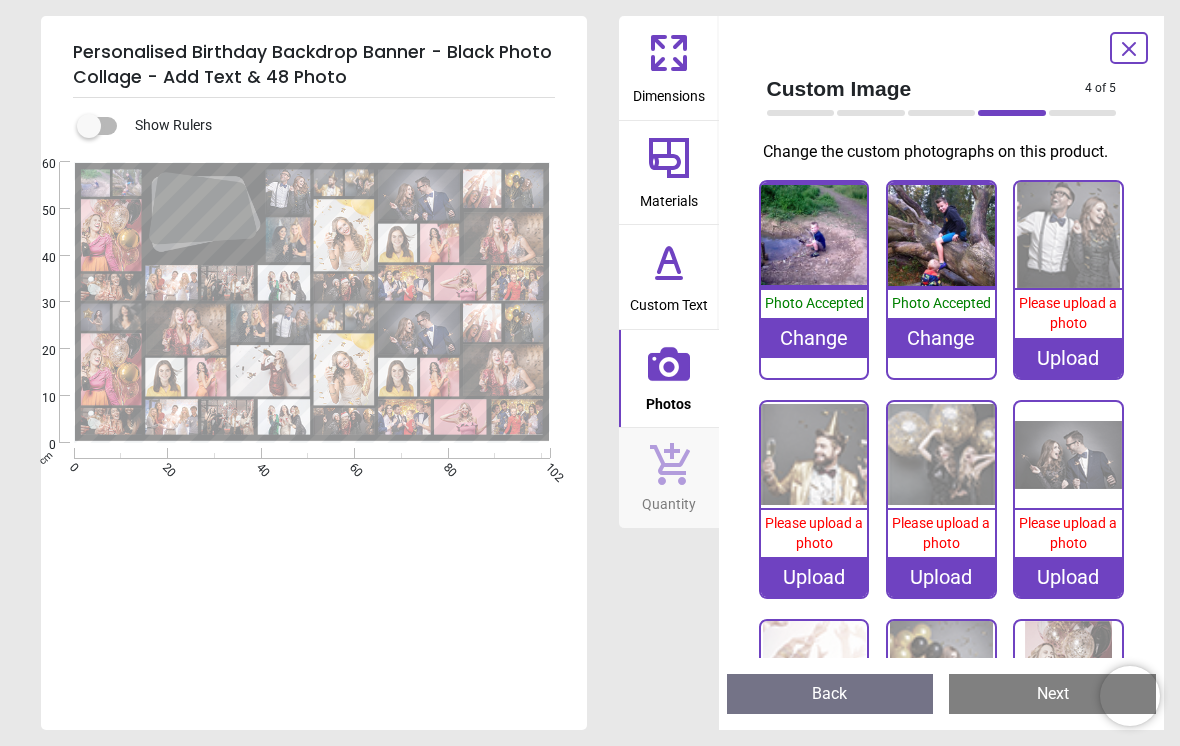 click on "Upload" at bounding box center [1068, 358] 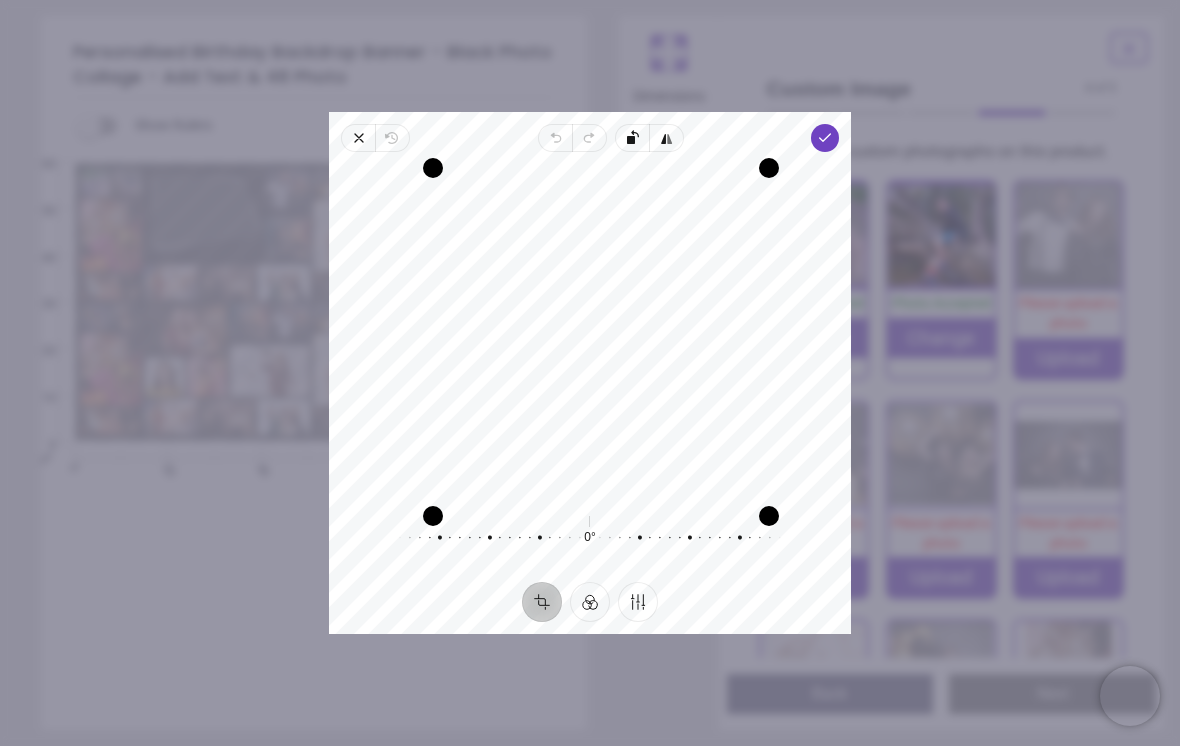click 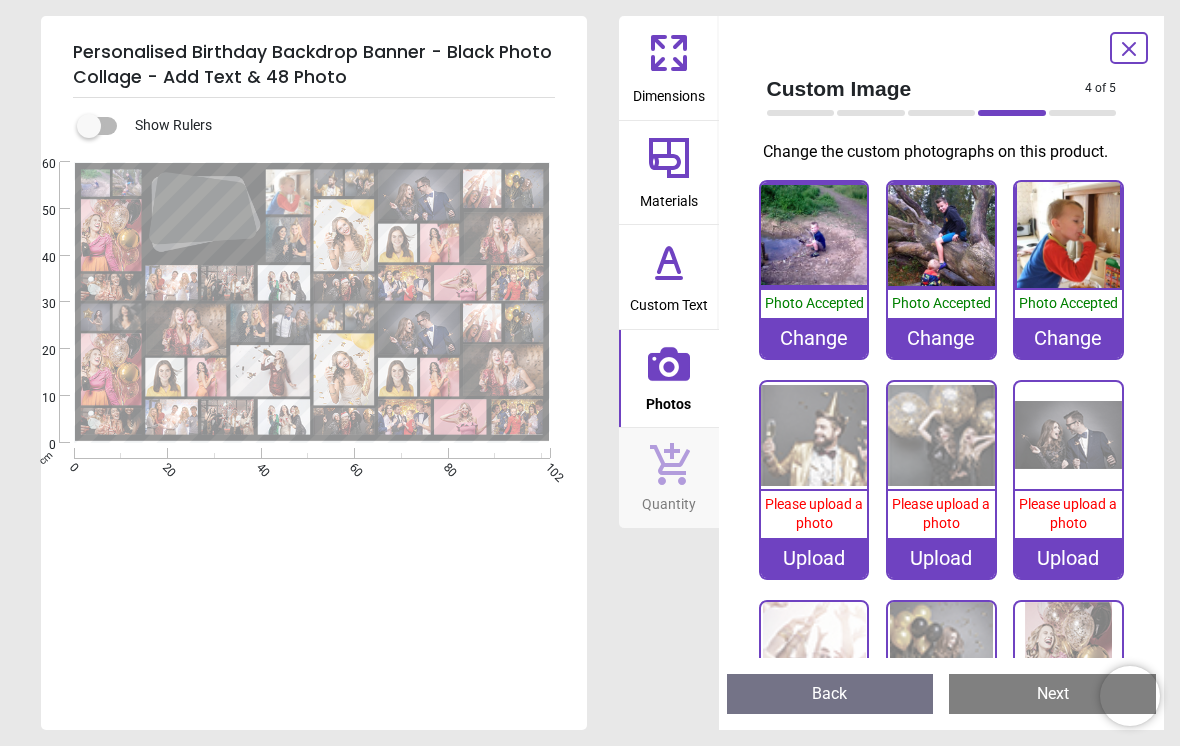 click on "Upload" at bounding box center (814, 558) 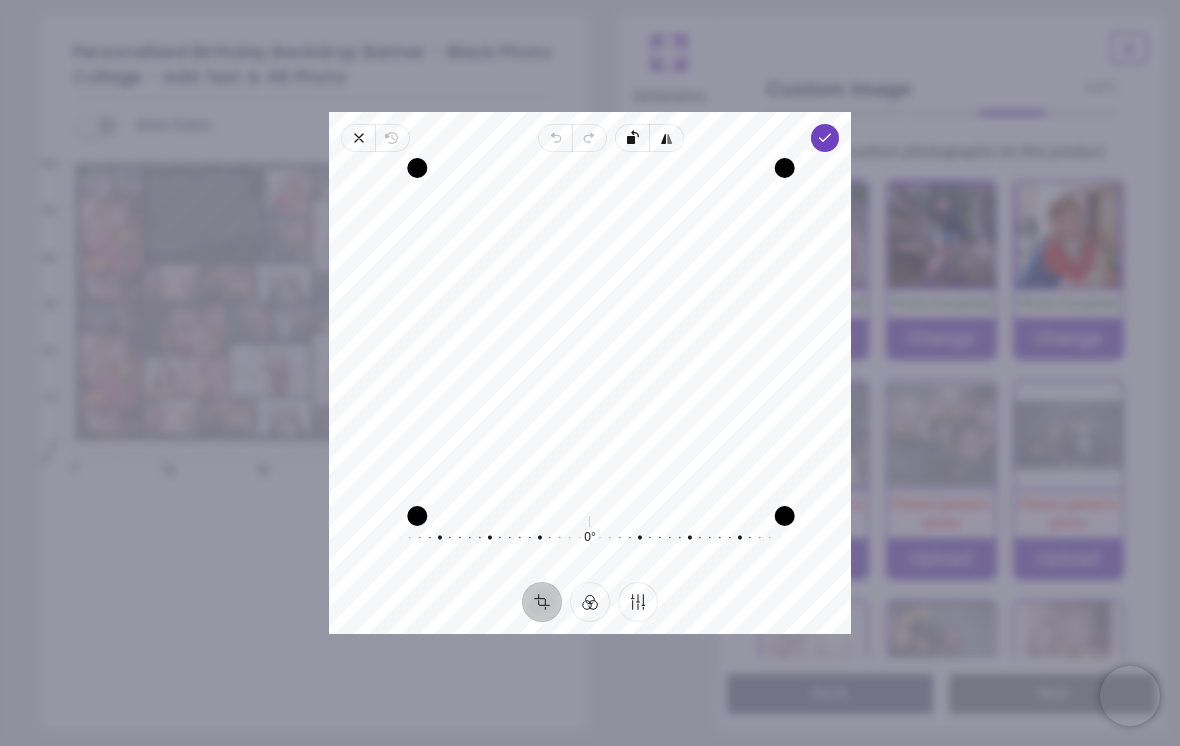 click 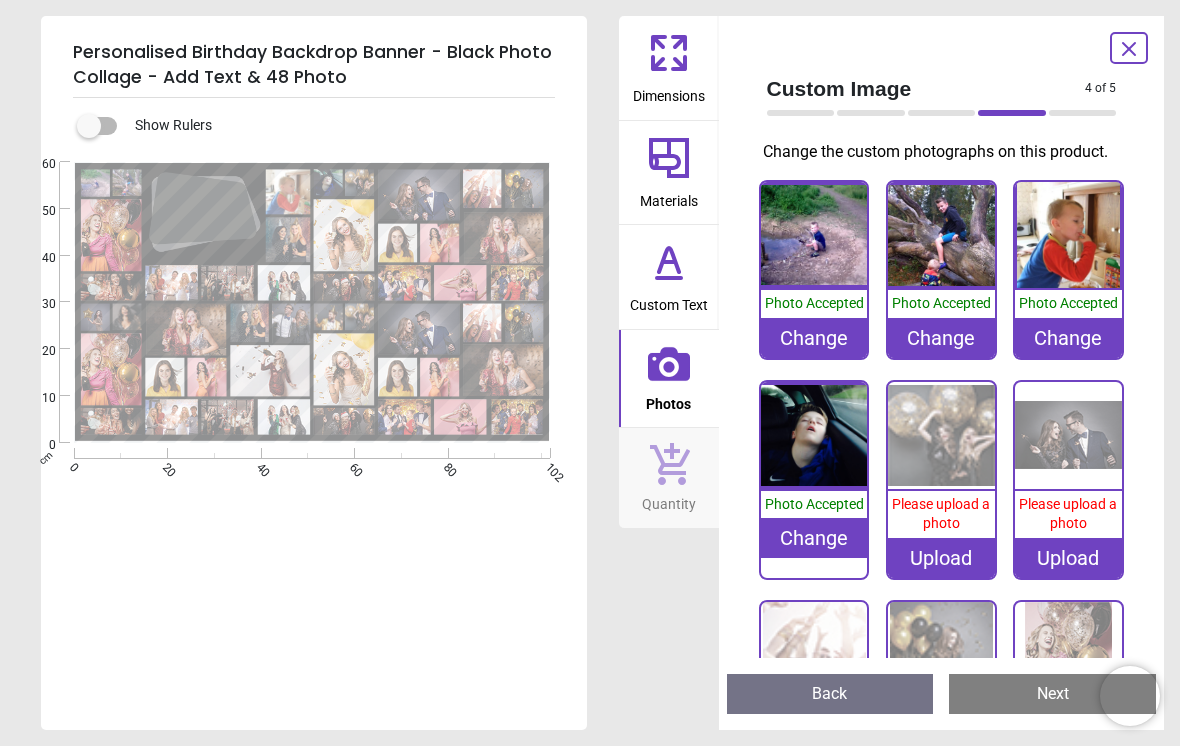 click on "Upload" at bounding box center (941, 558) 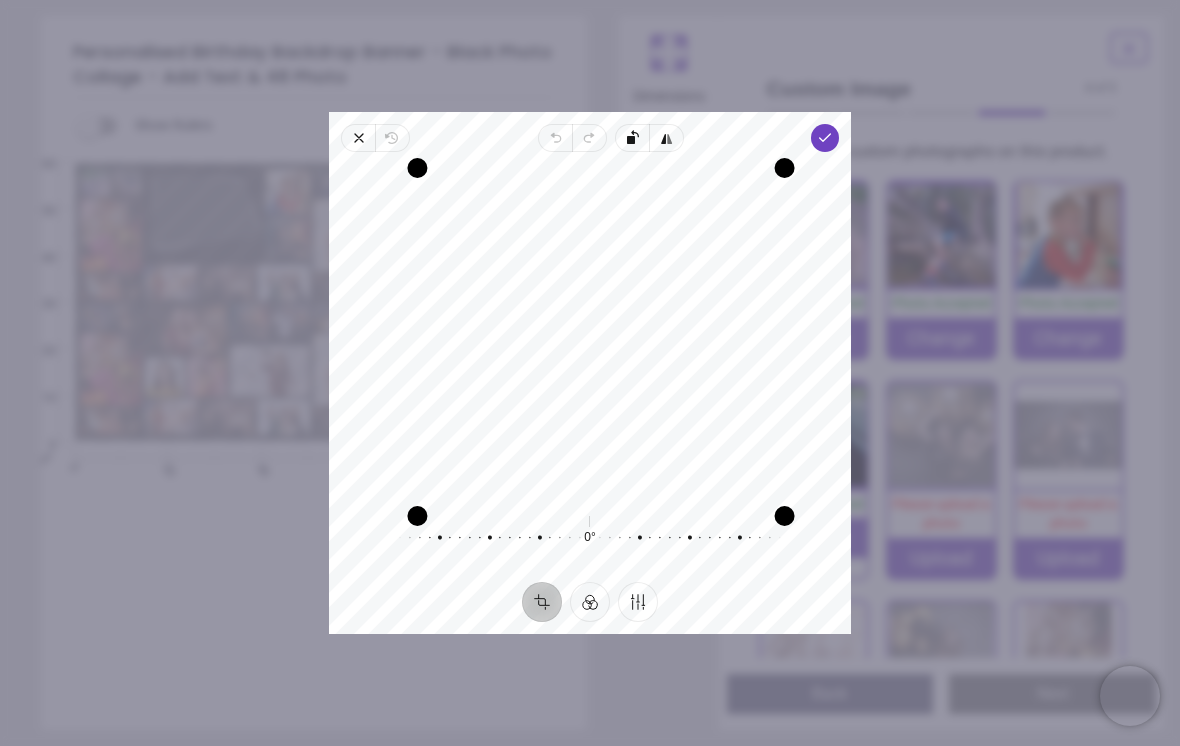 click 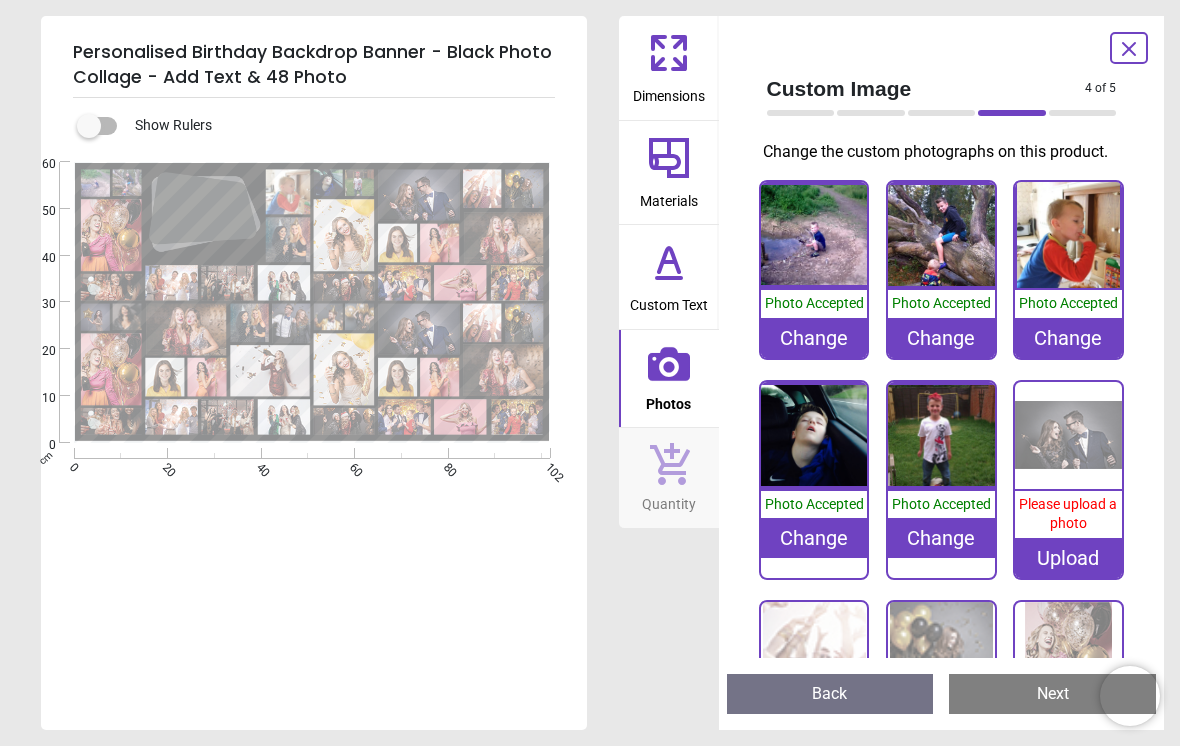 click on "Upload" at bounding box center (1068, 558) 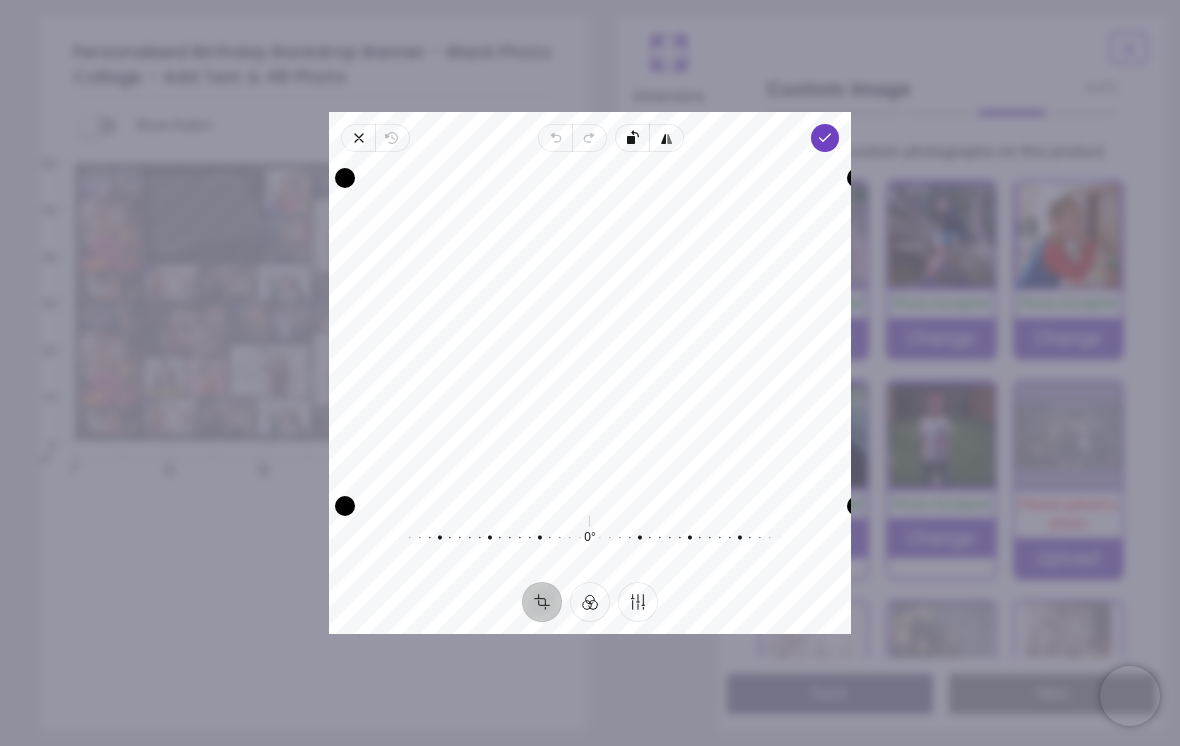 click 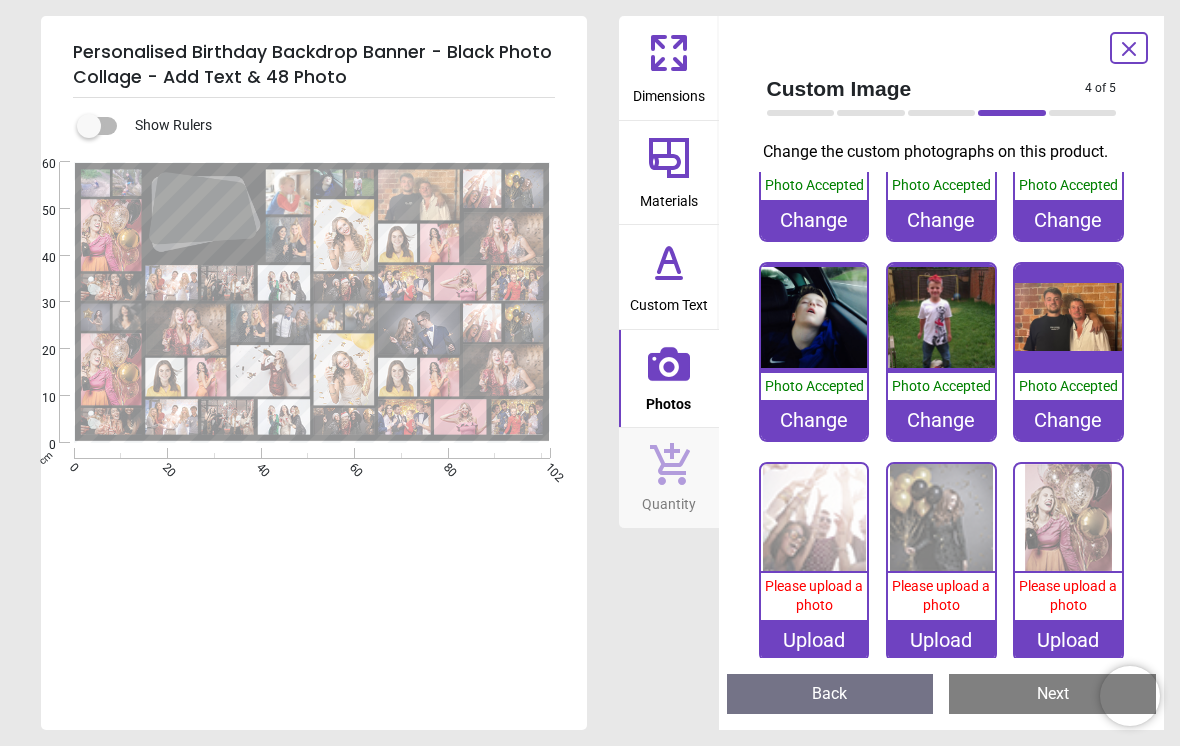 scroll, scrollTop: 120, scrollLeft: 0, axis: vertical 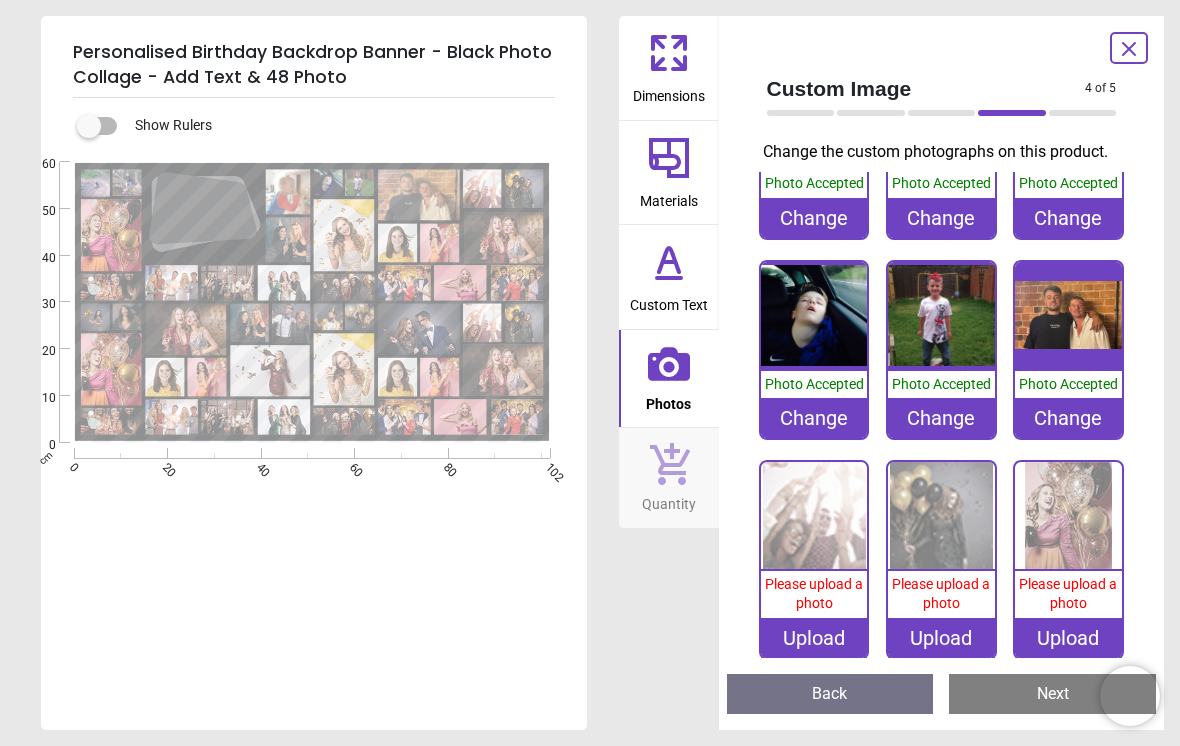 click on "Upload" at bounding box center (814, 638) 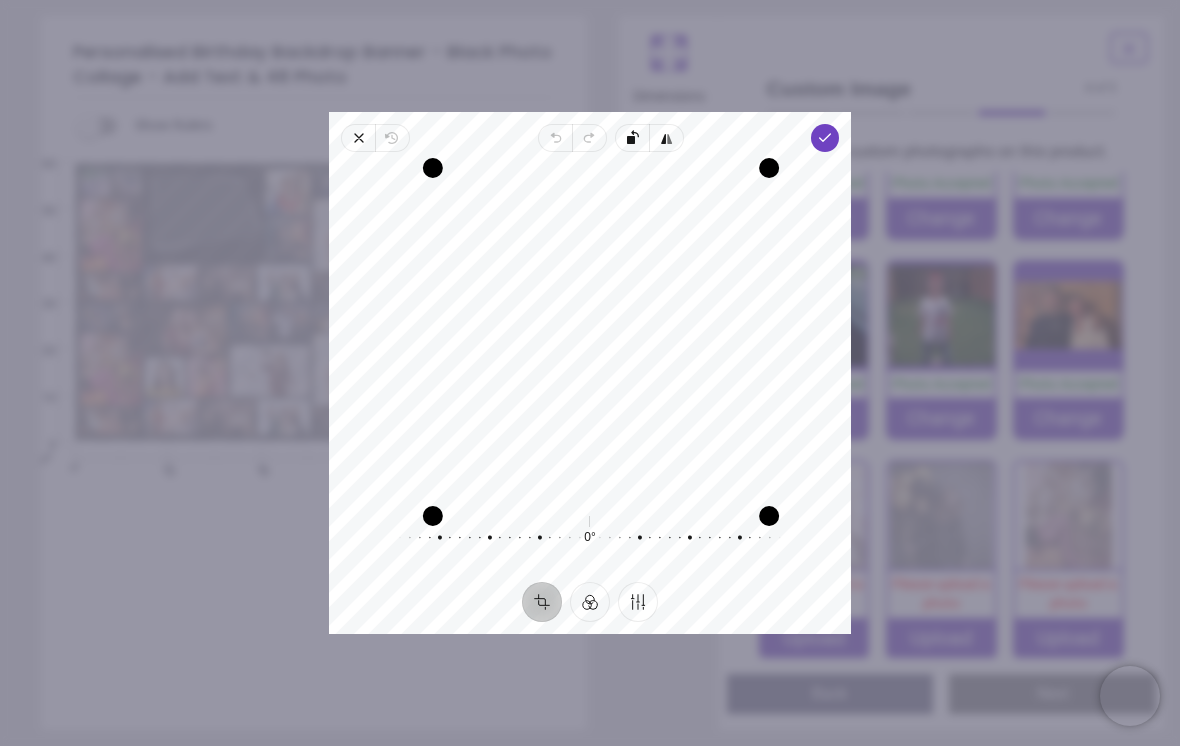 click 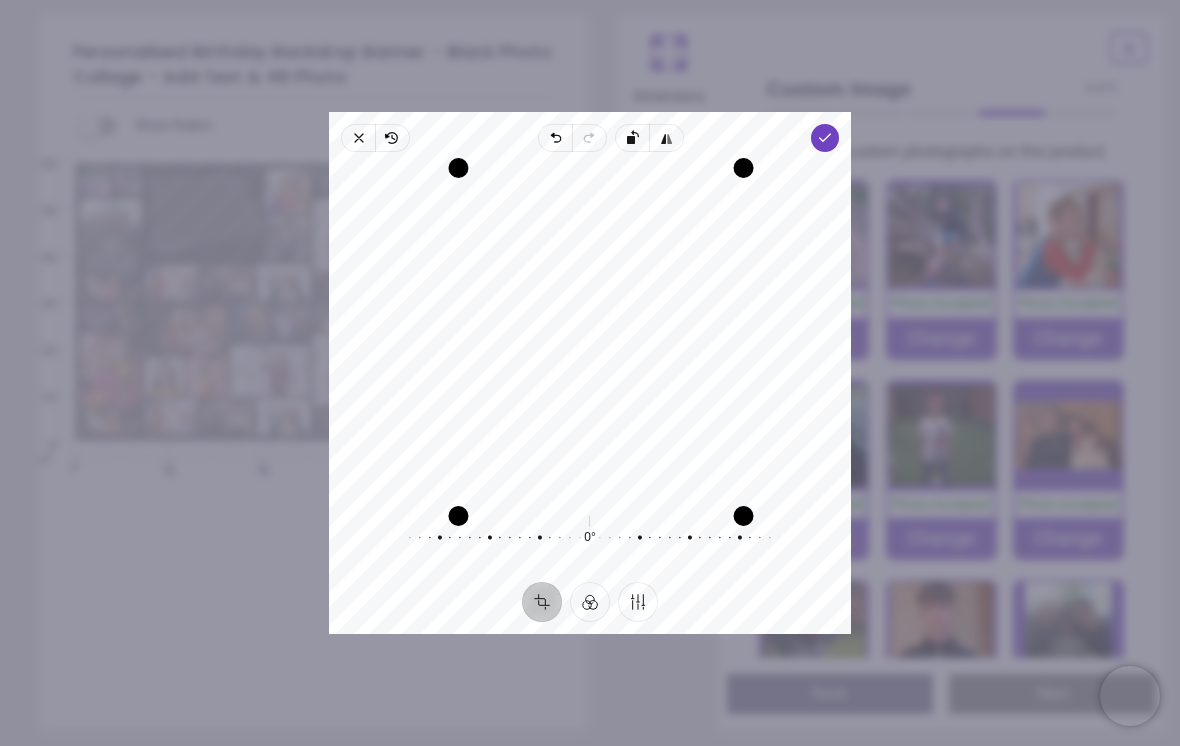 scroll, scrollTop: 0, scrollLeft: 0, axis: both 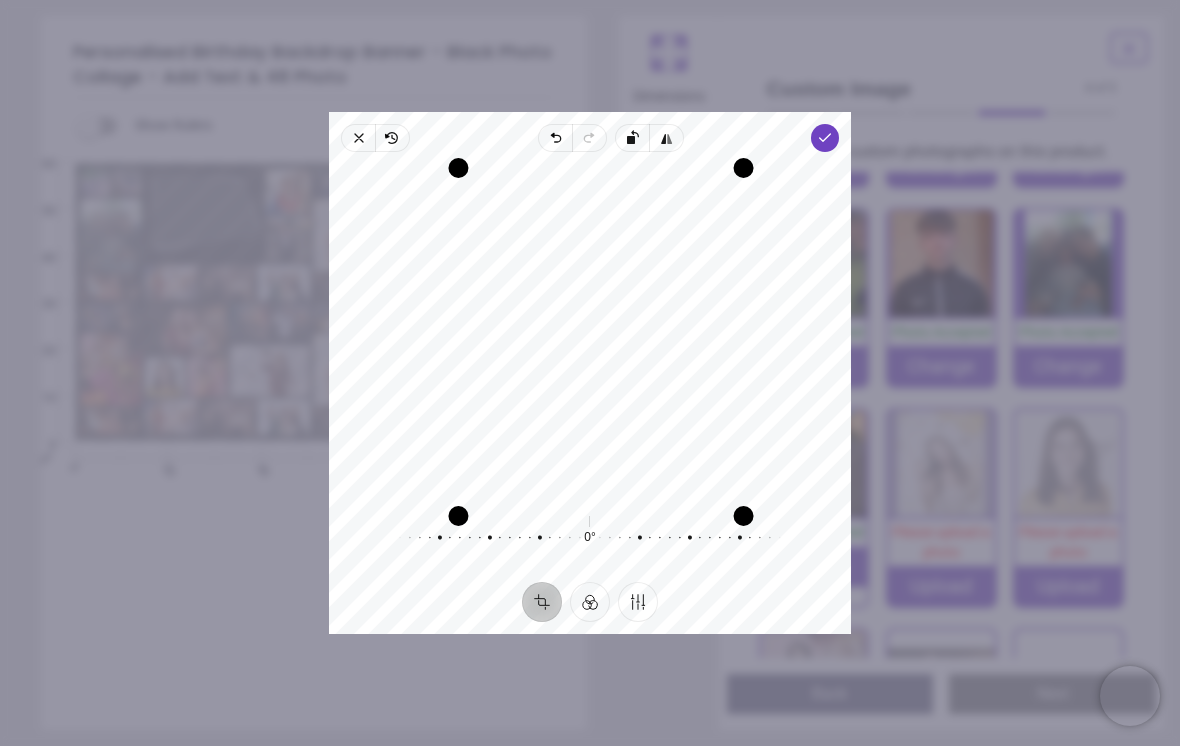 click on "Recenter         0°   Reset" at bounding box center [590, 367] 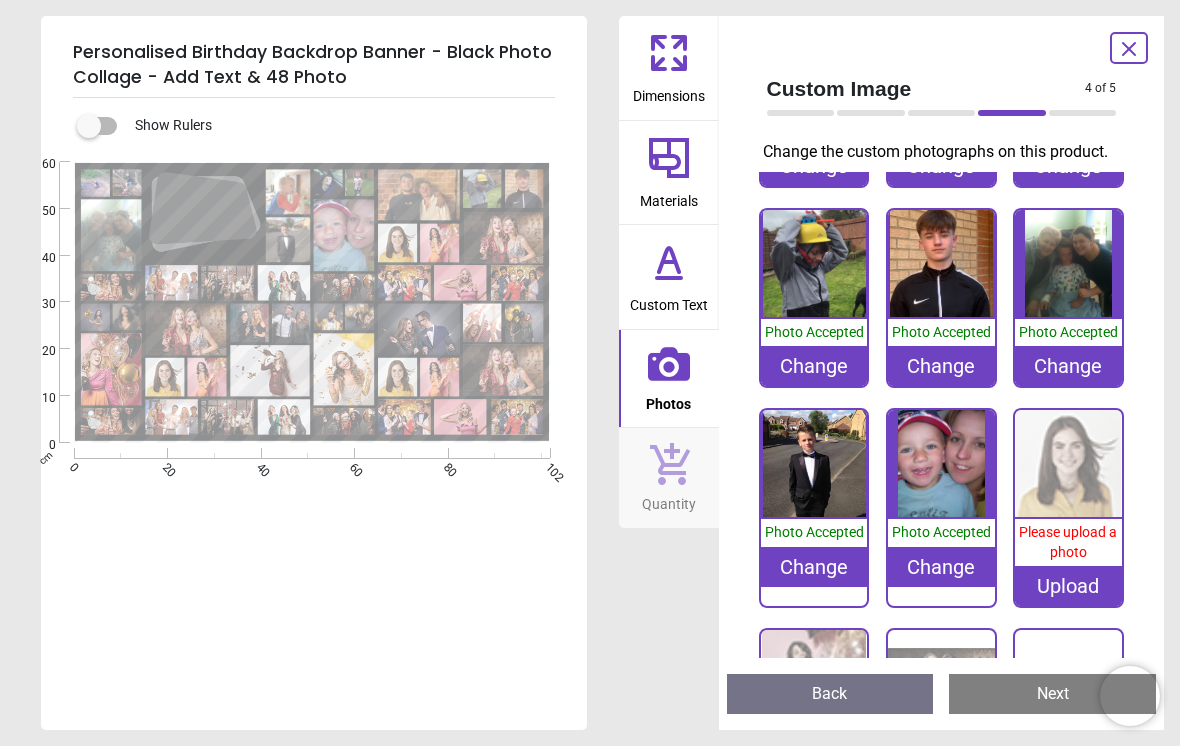 click on "Upload" at bounding box center (1068, 586) 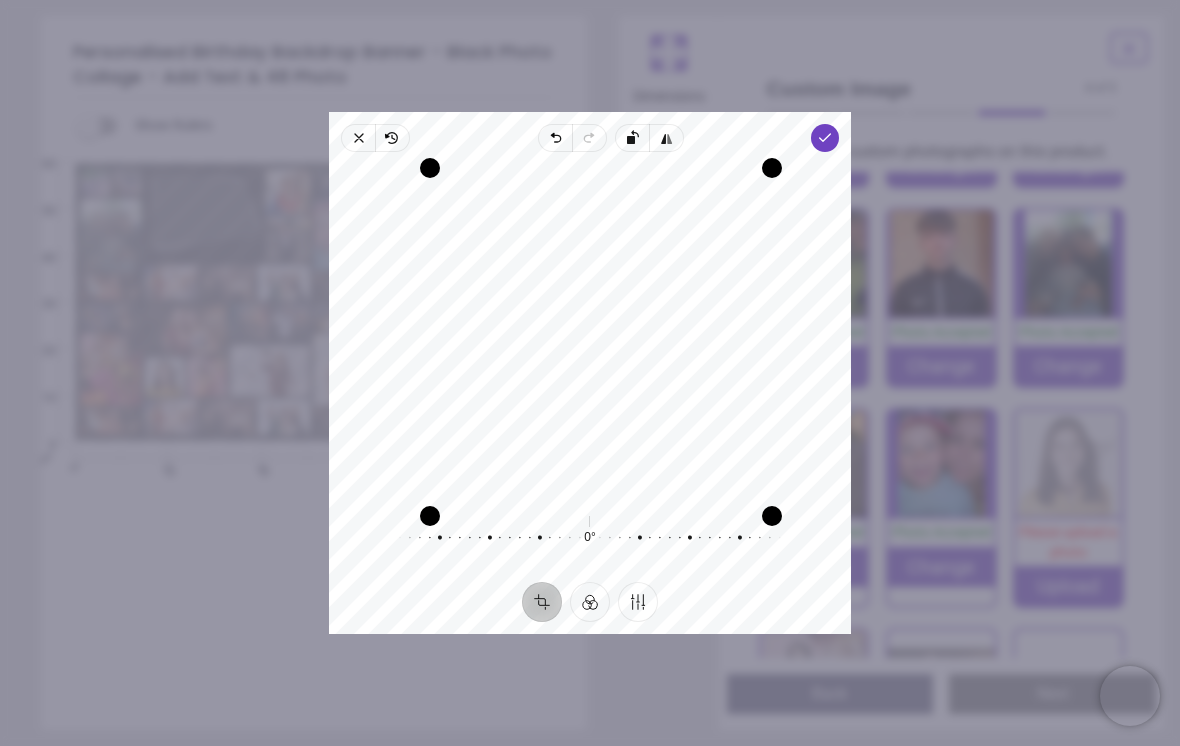 click on "Done" at bounding box center (825, 138) 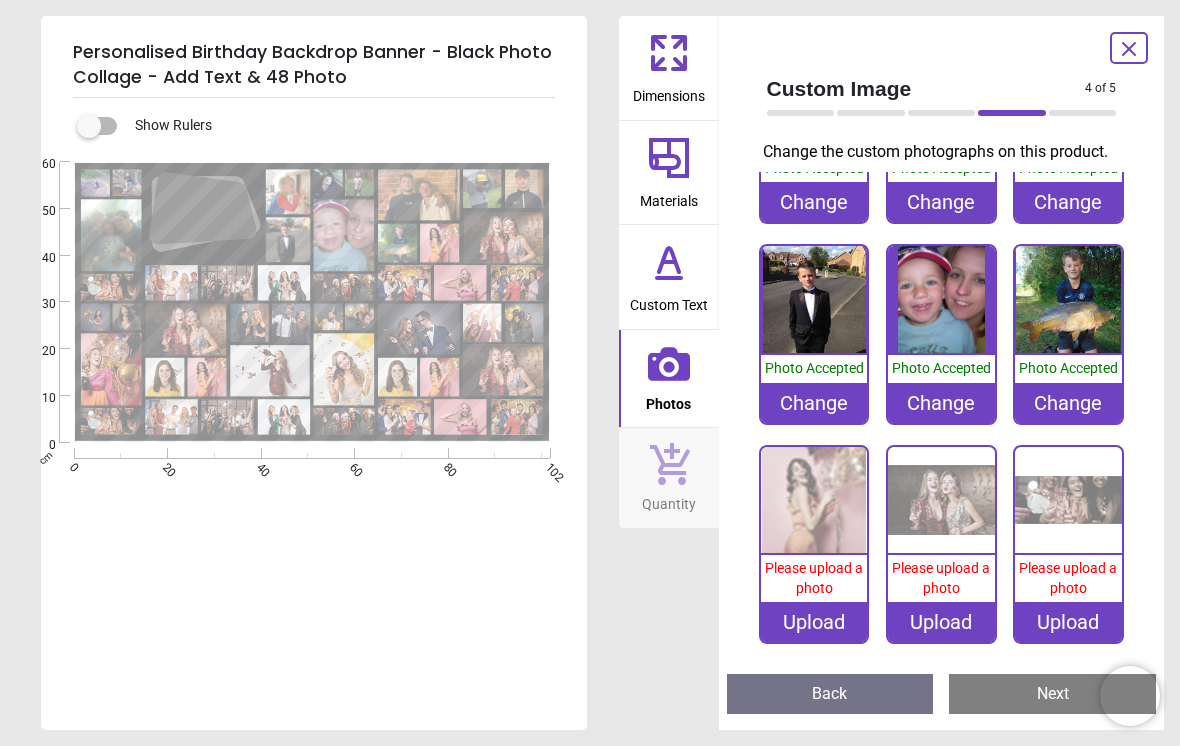 scroll, scrollTop: 539, scrollLeft: 0, axis: vertical 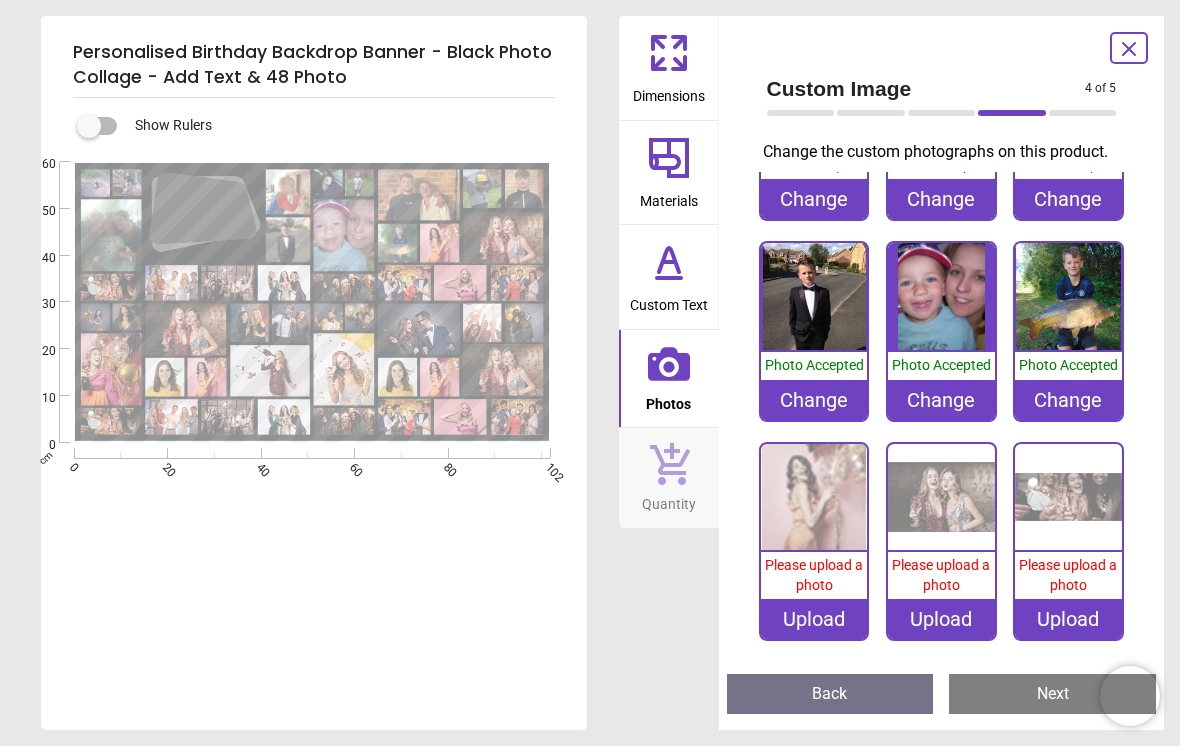 click on "Upload" at bounding box center [814, 619] 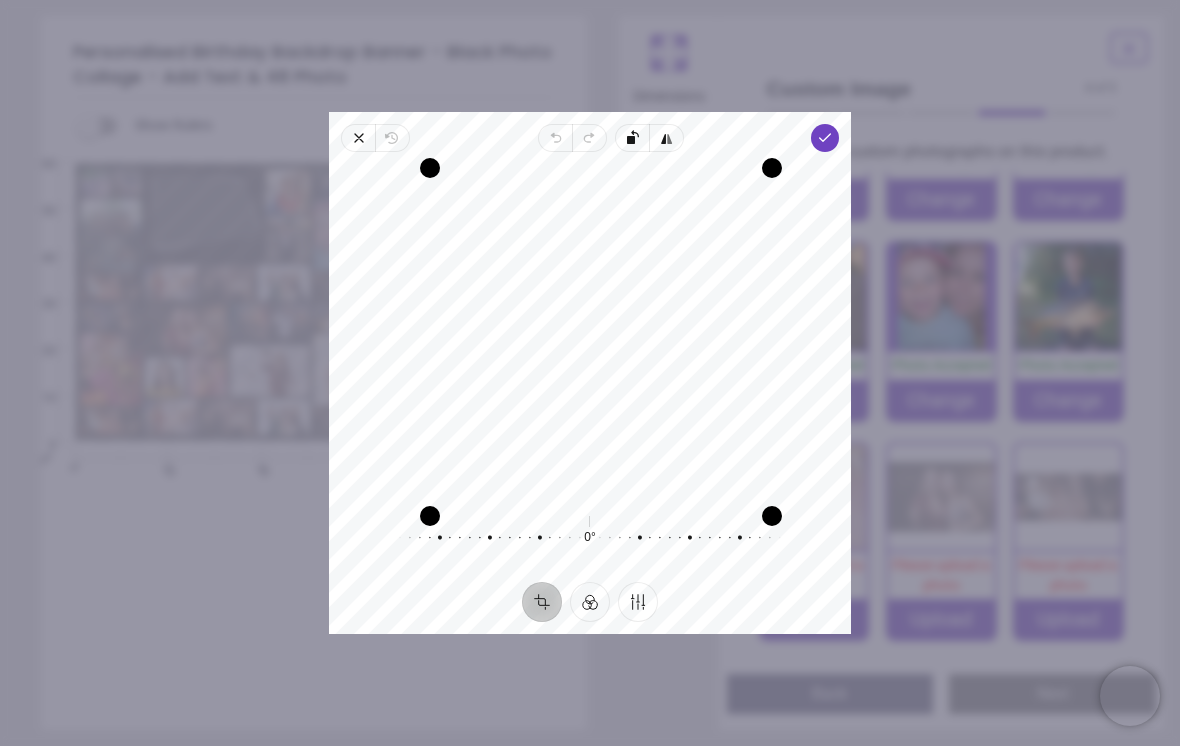 click on "Done" at bounding box center [825, 138] 